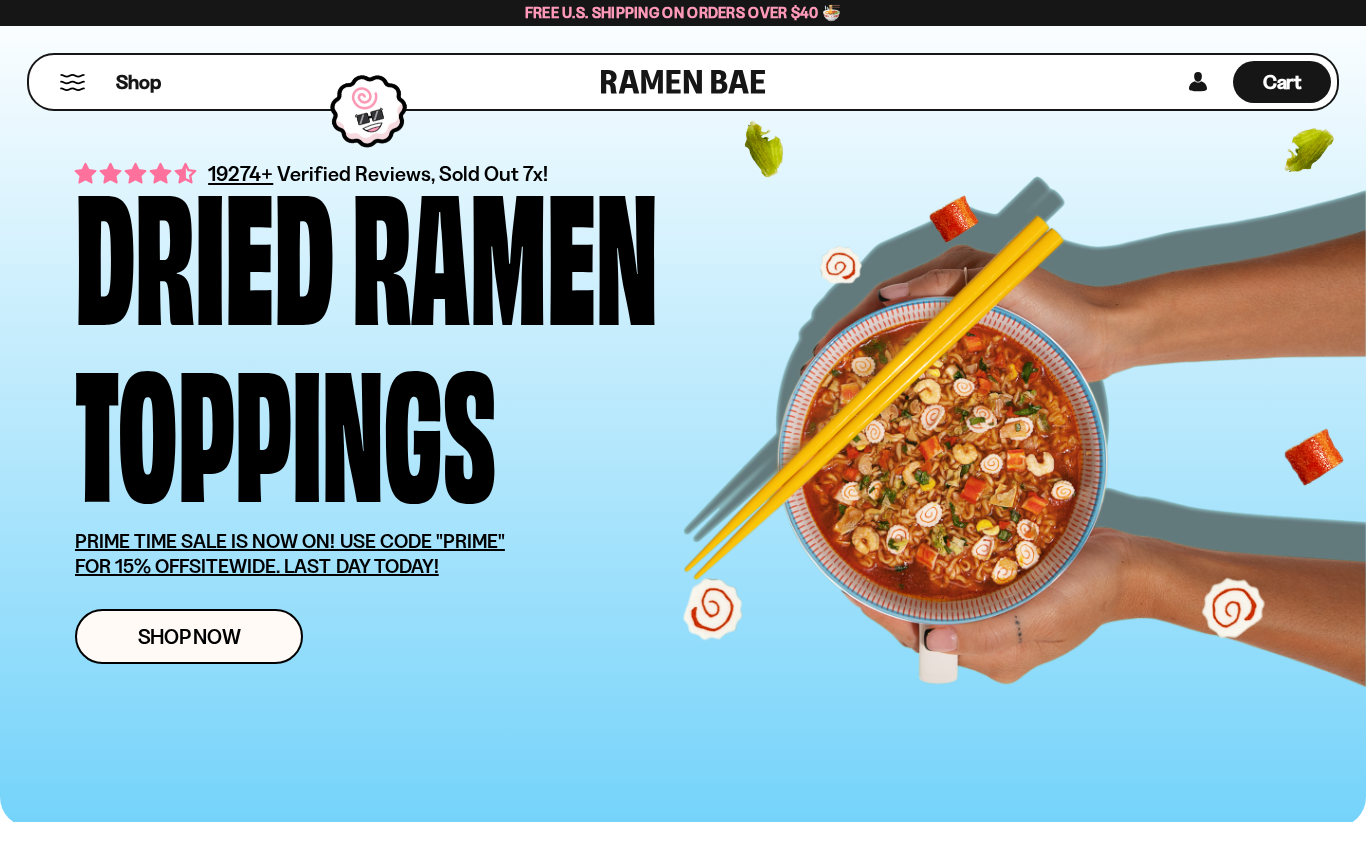 scroll, scrollTop: 0, scrollLeft: 0, axis: both 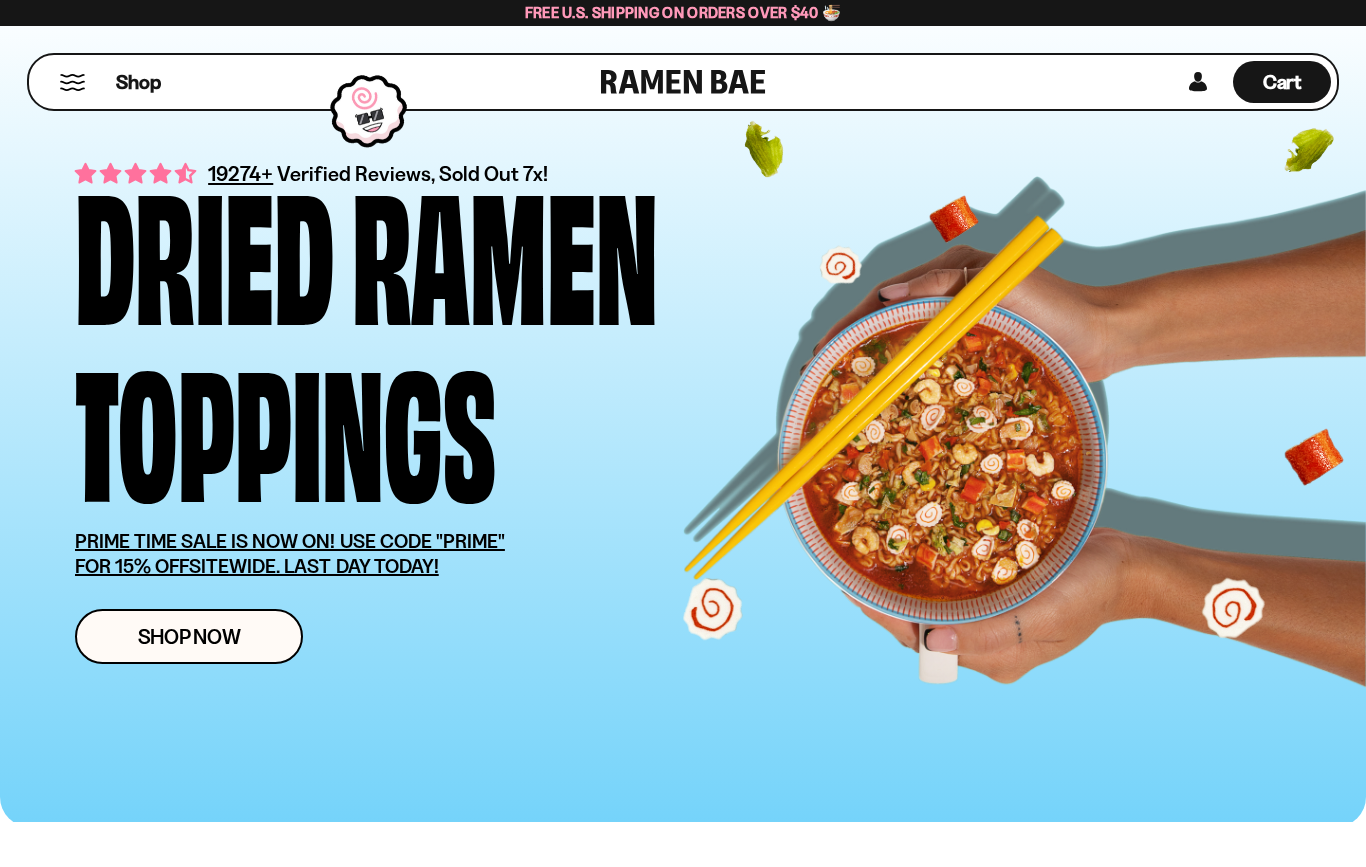 click on "Shop Now" at bounding box center (189, 636) 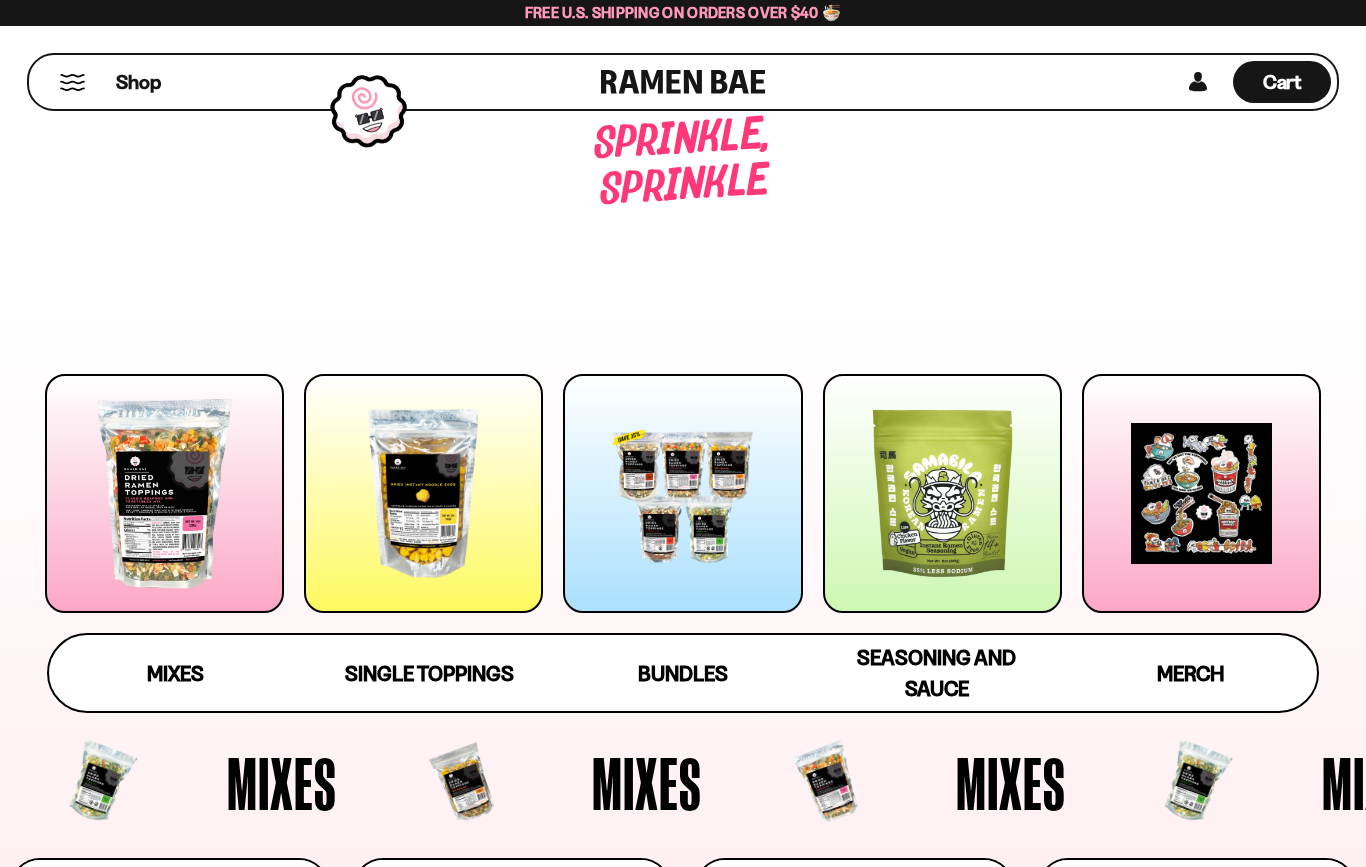 scroll, scrollTop: 0, scrollLeft: 0, axis: both 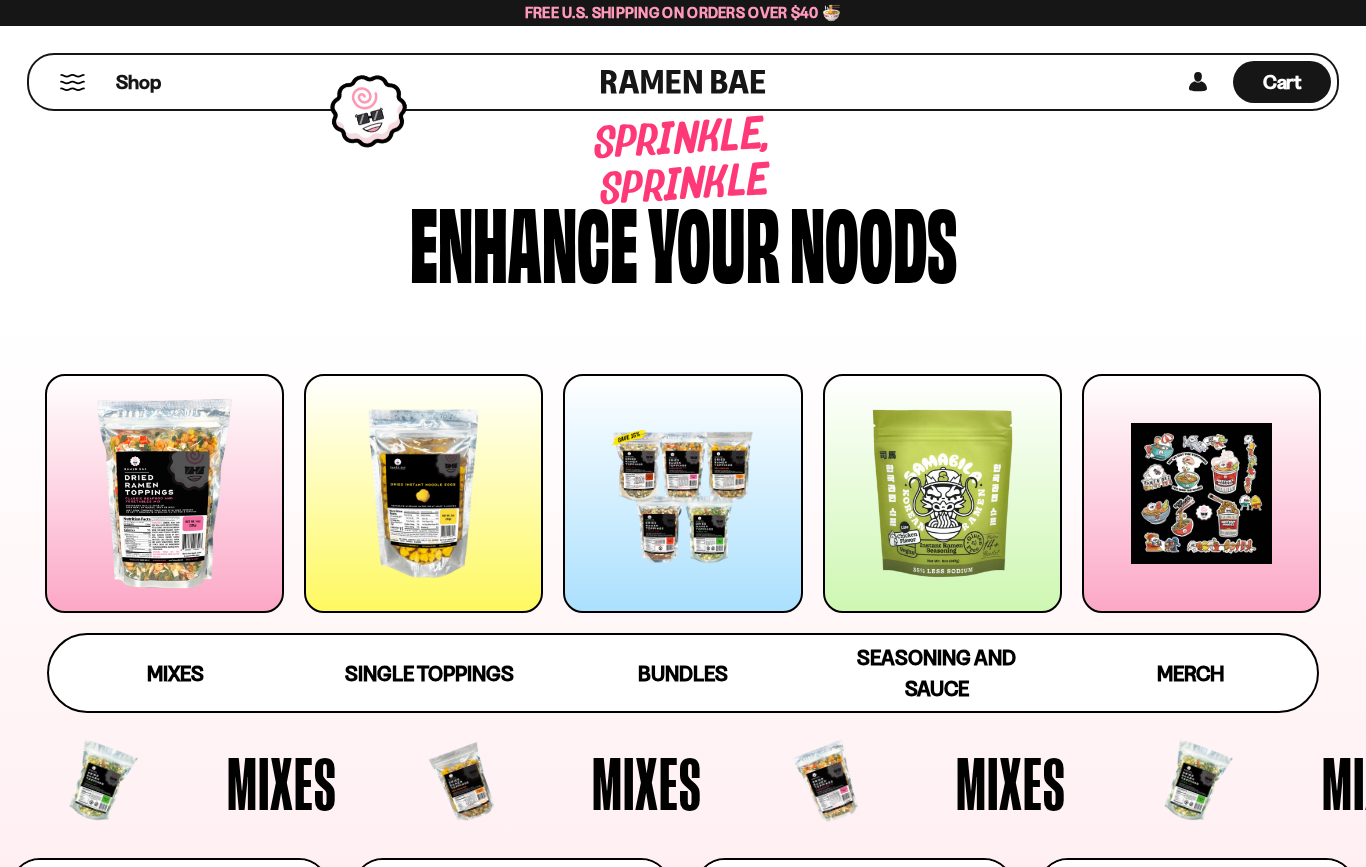 click at bounding box center (164, 493) 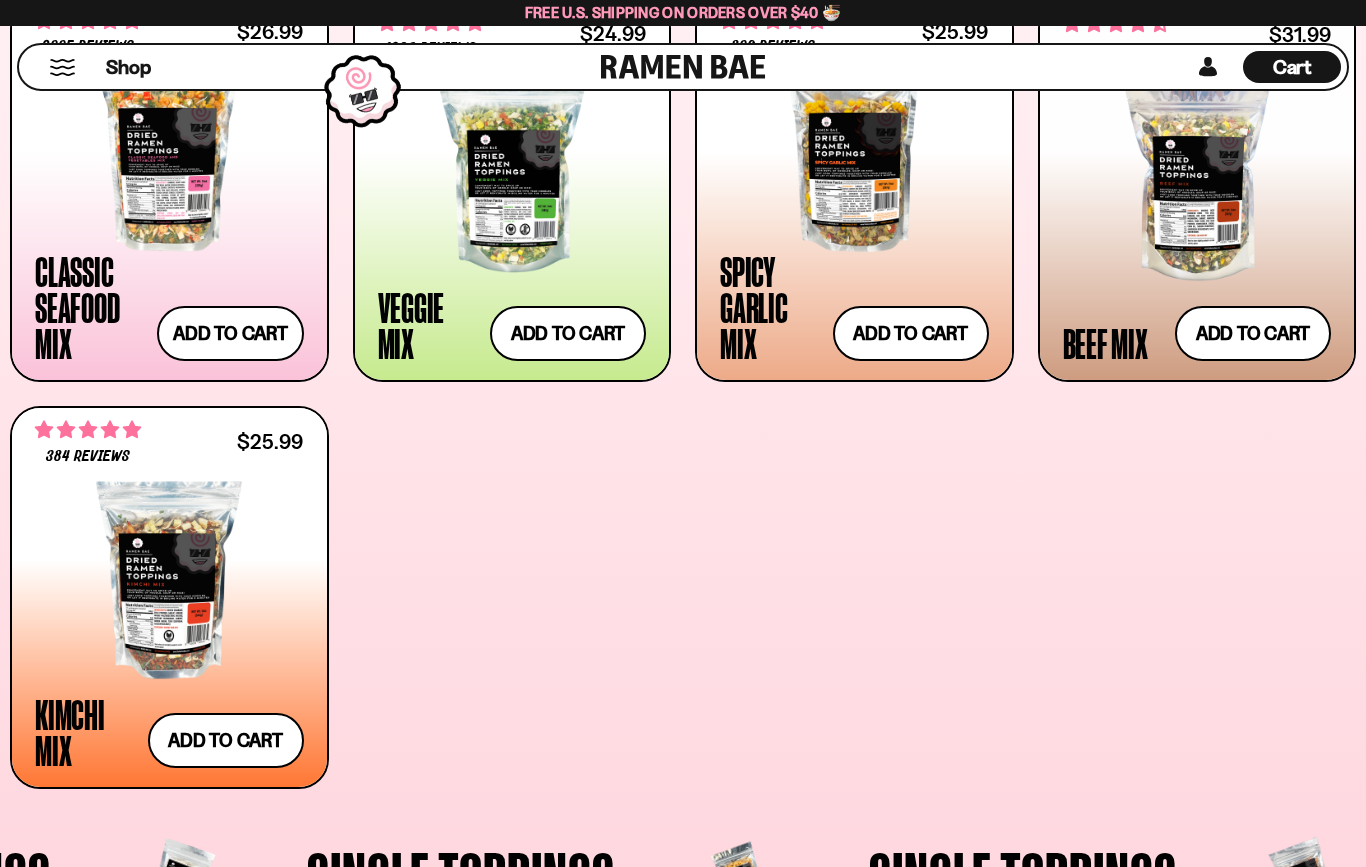scroll, scrollTop: 838, scrollLeft: 0, axis: vertical 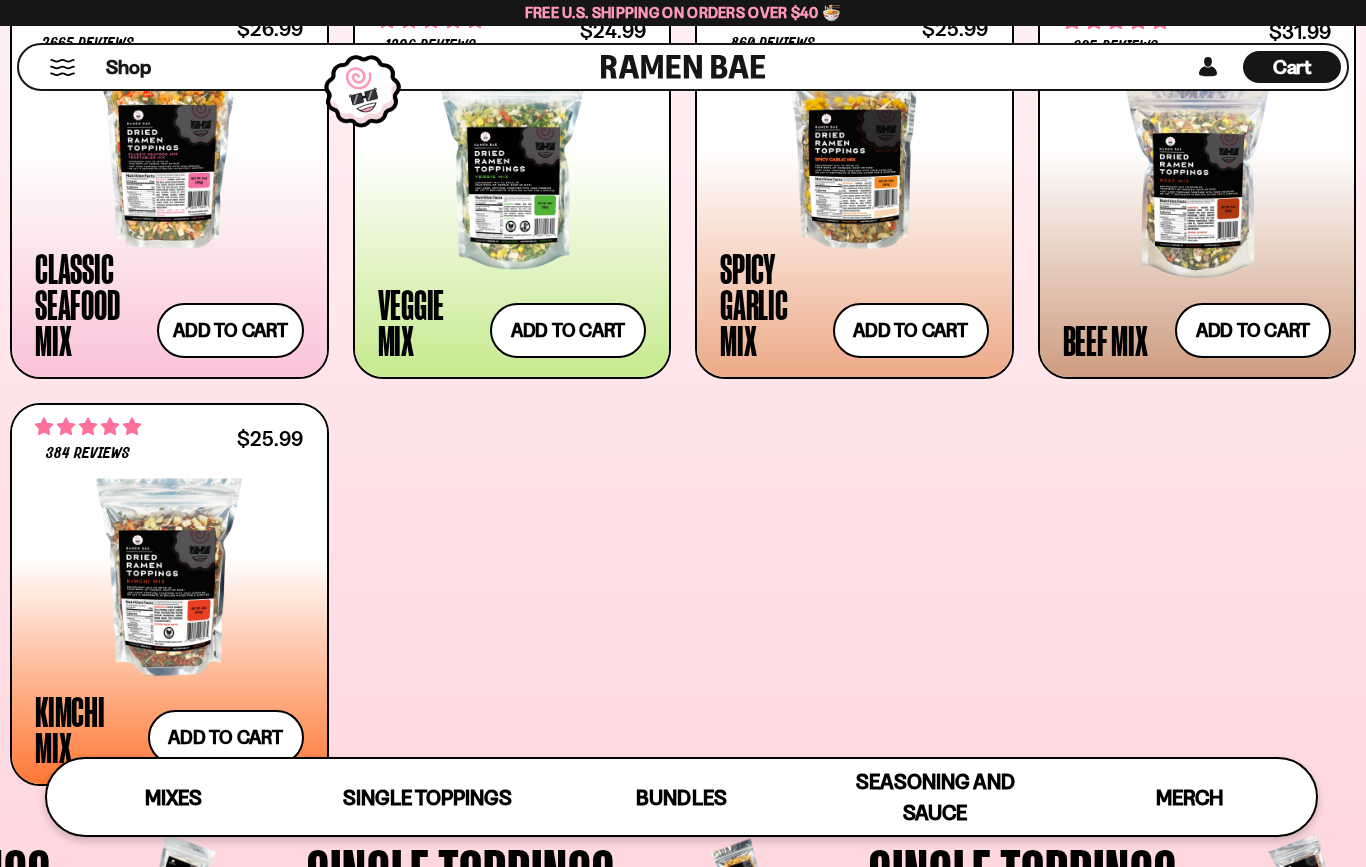 click at bounding box center (1197, 179) 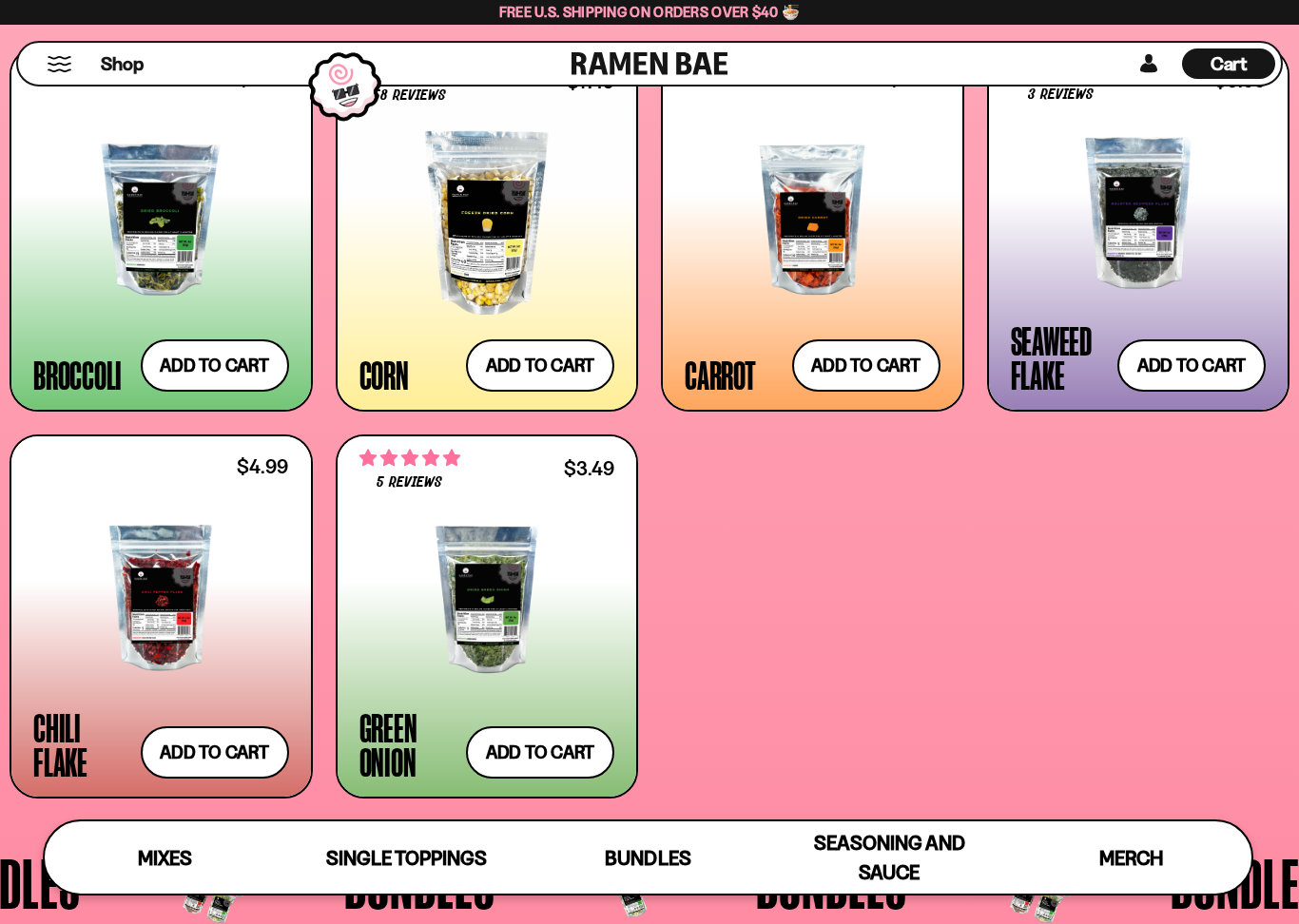 scroll, scrollTop: 3238, scrollLeft: 0, axis: vertical 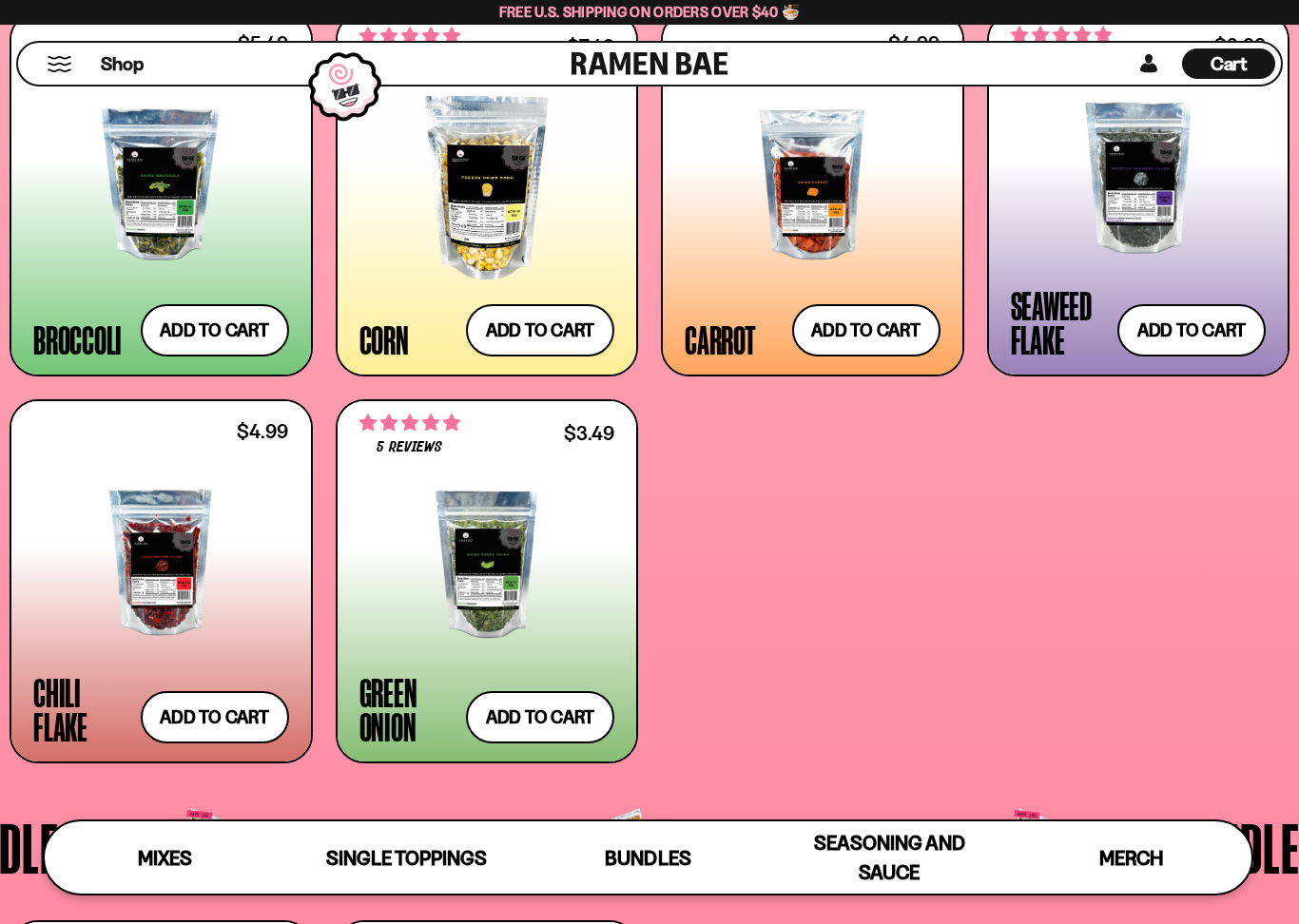 click on "204 reviews
$9.99
Japanese Fish Cake
Add to cart
Add
—
Regular price
$9.99
Regular price
Sale price
$9.99
Unit price
/
per" at bounding box center [650, -387] 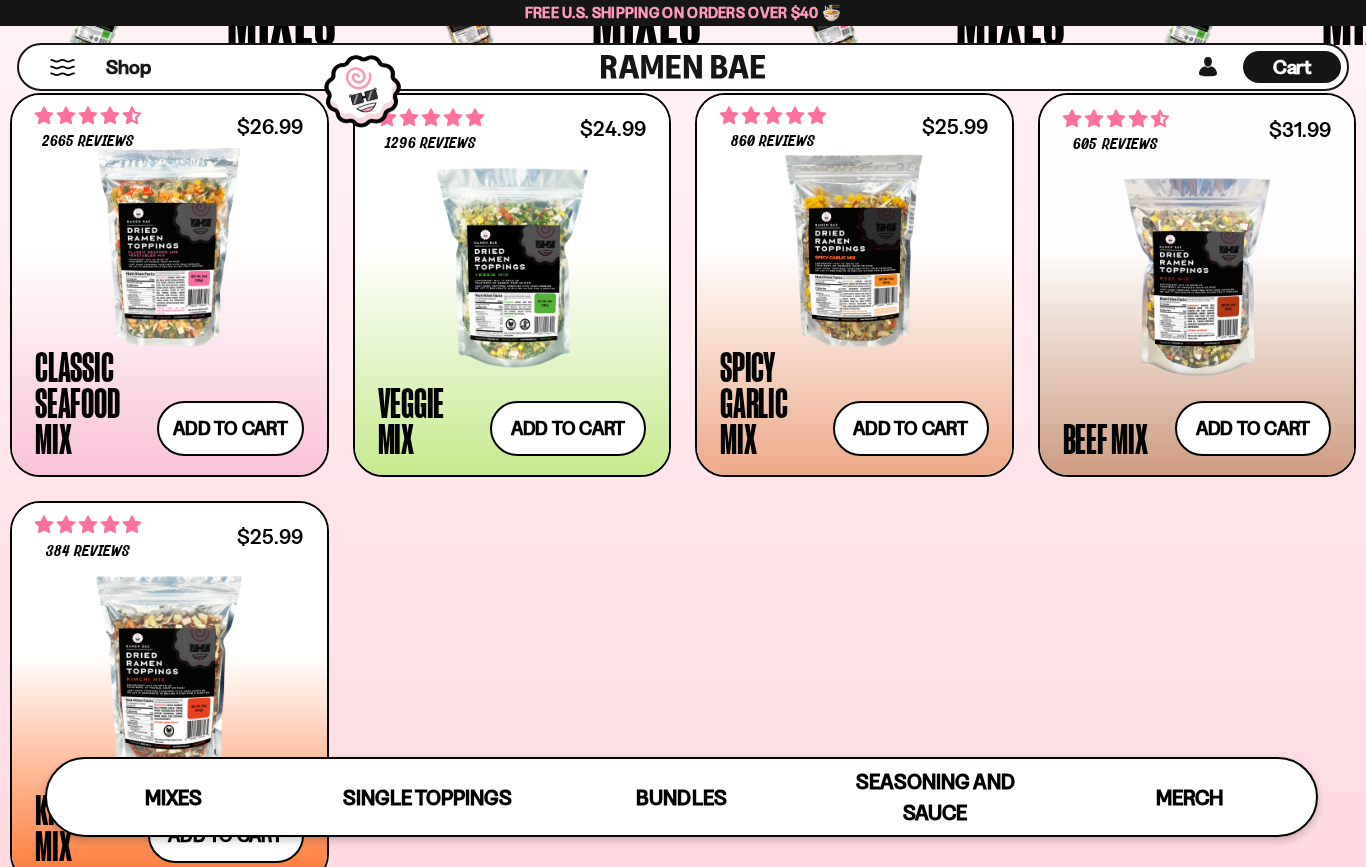 scroll, scrollTop: 656, scrollLeft: 0, axis: vertical 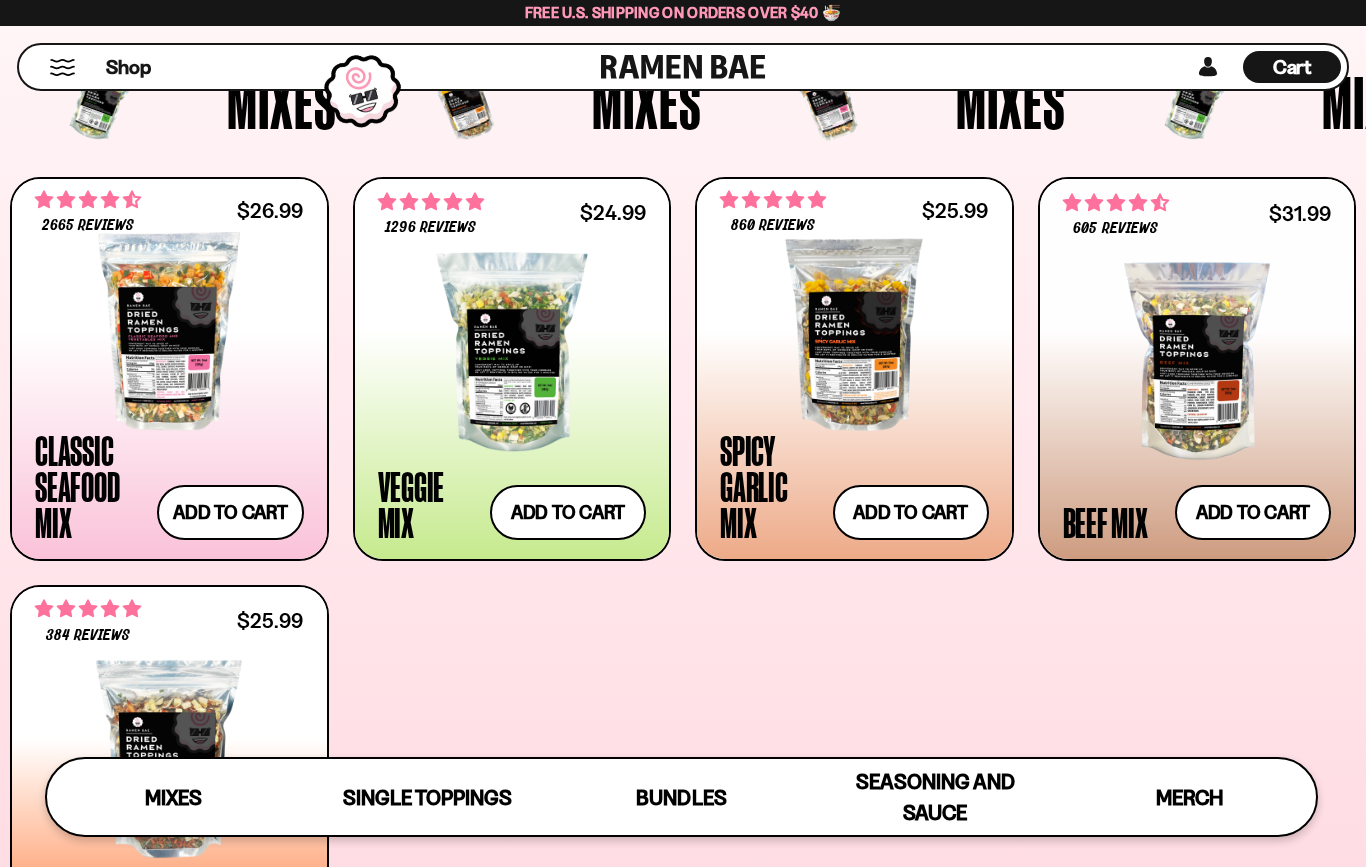 click at bounding box center [1197, 361] 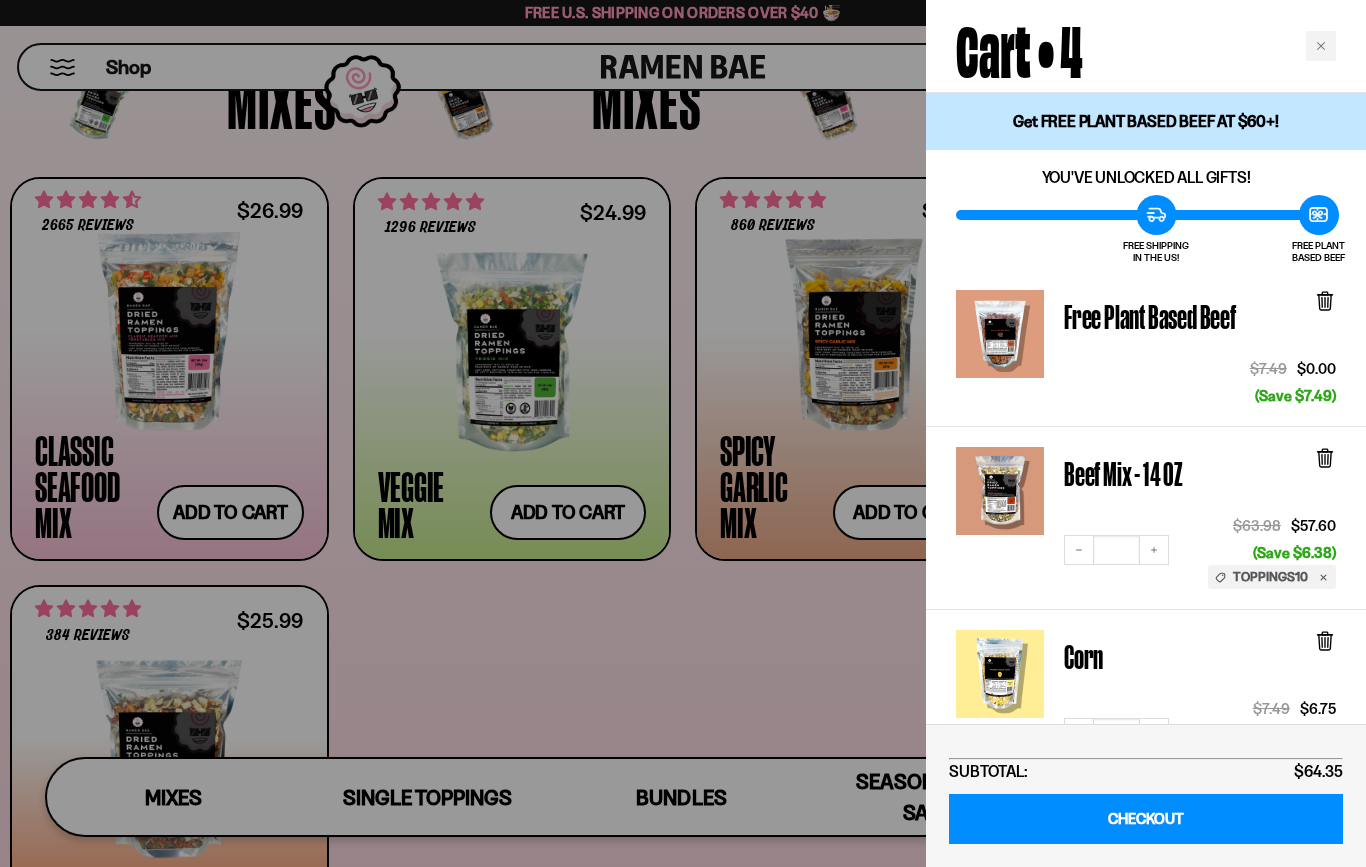click 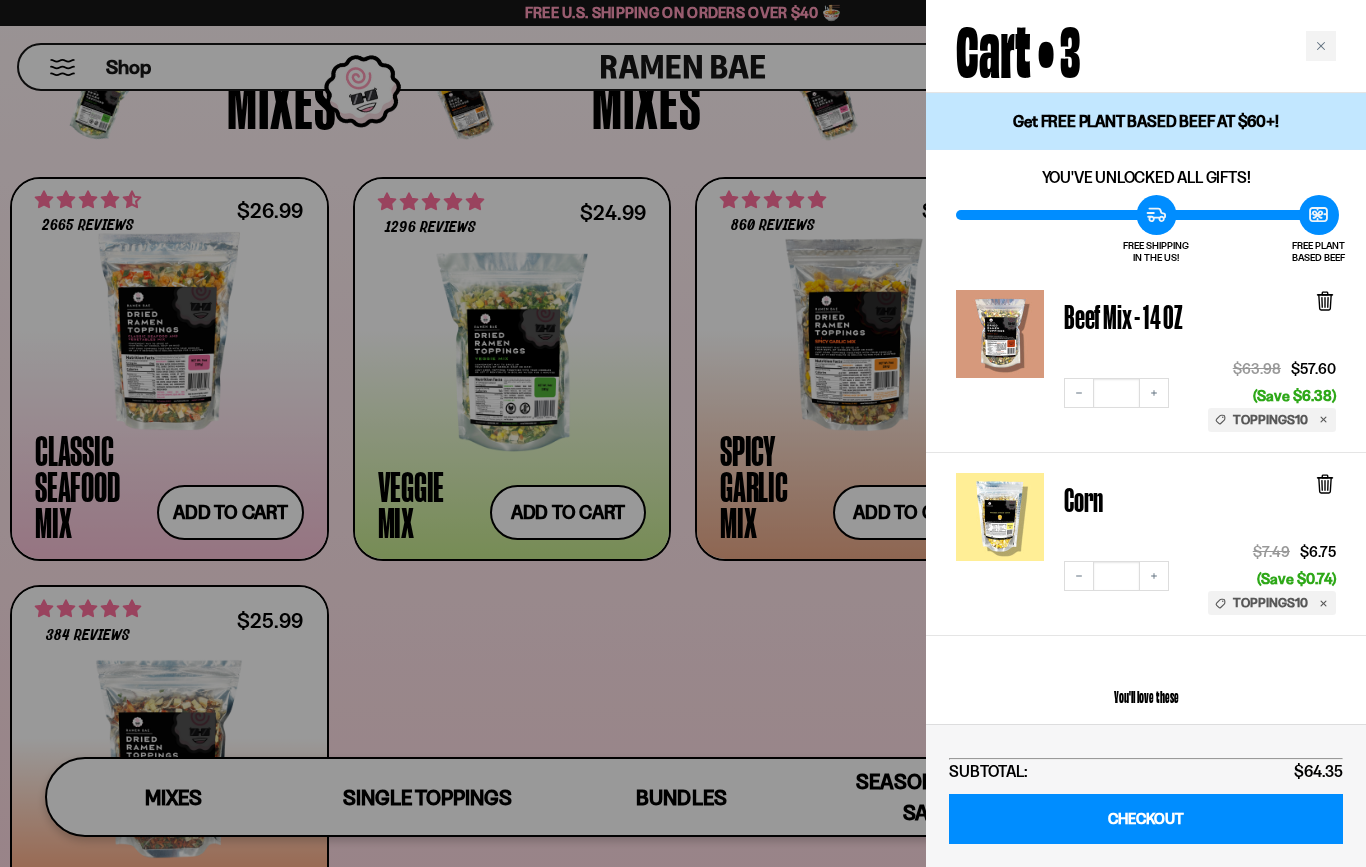 click 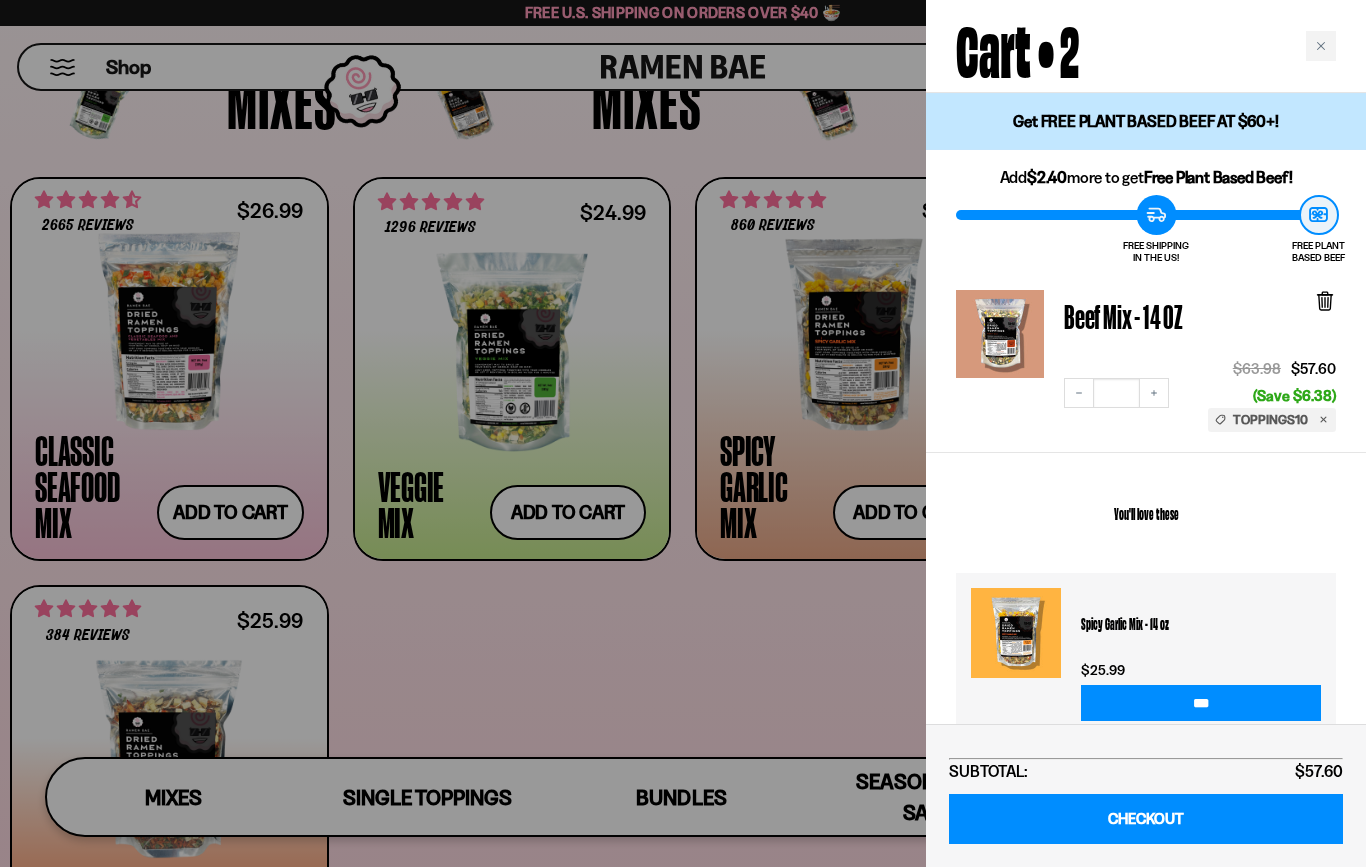 scroll, scrollTop: 0, scrollLeft: 0, axis: both 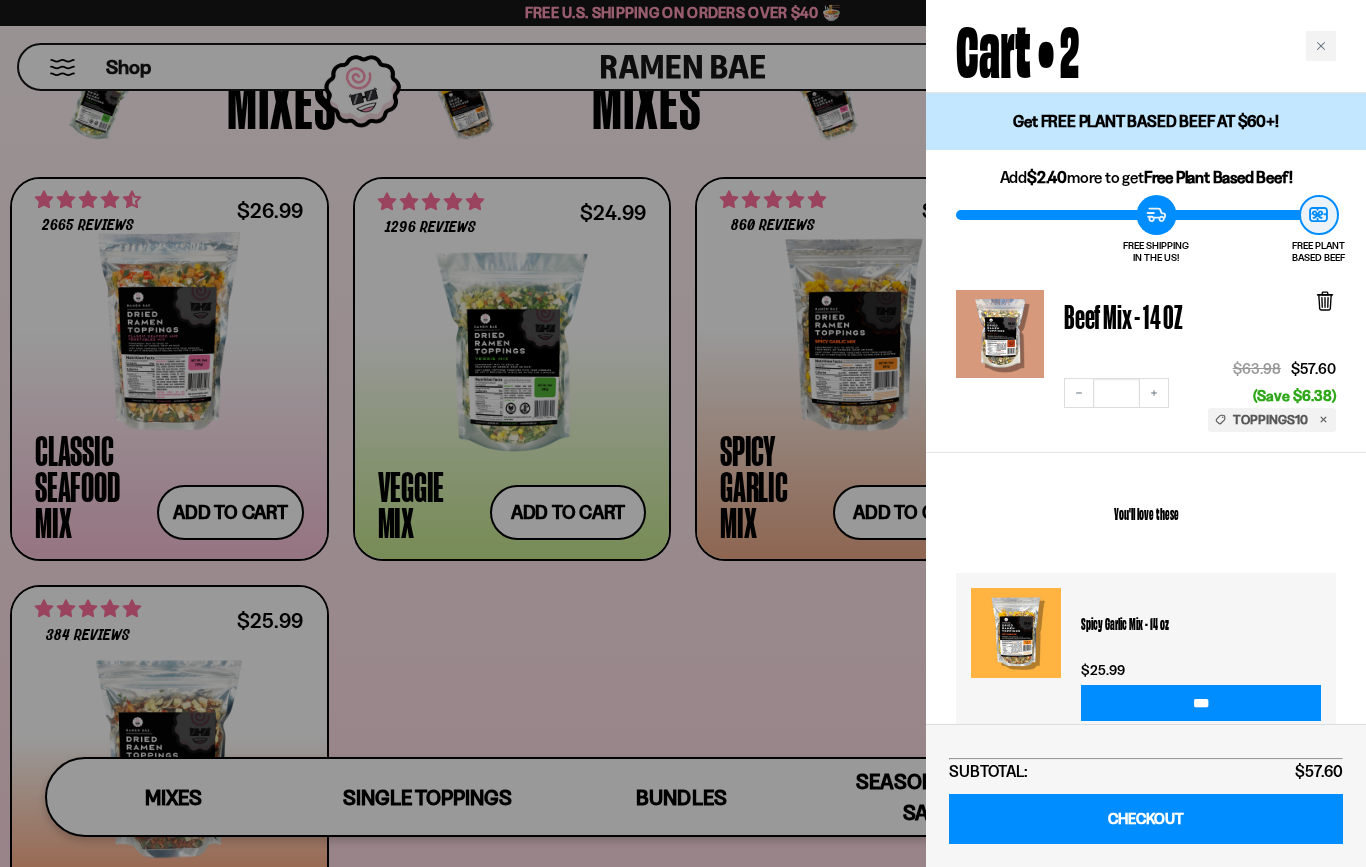 click 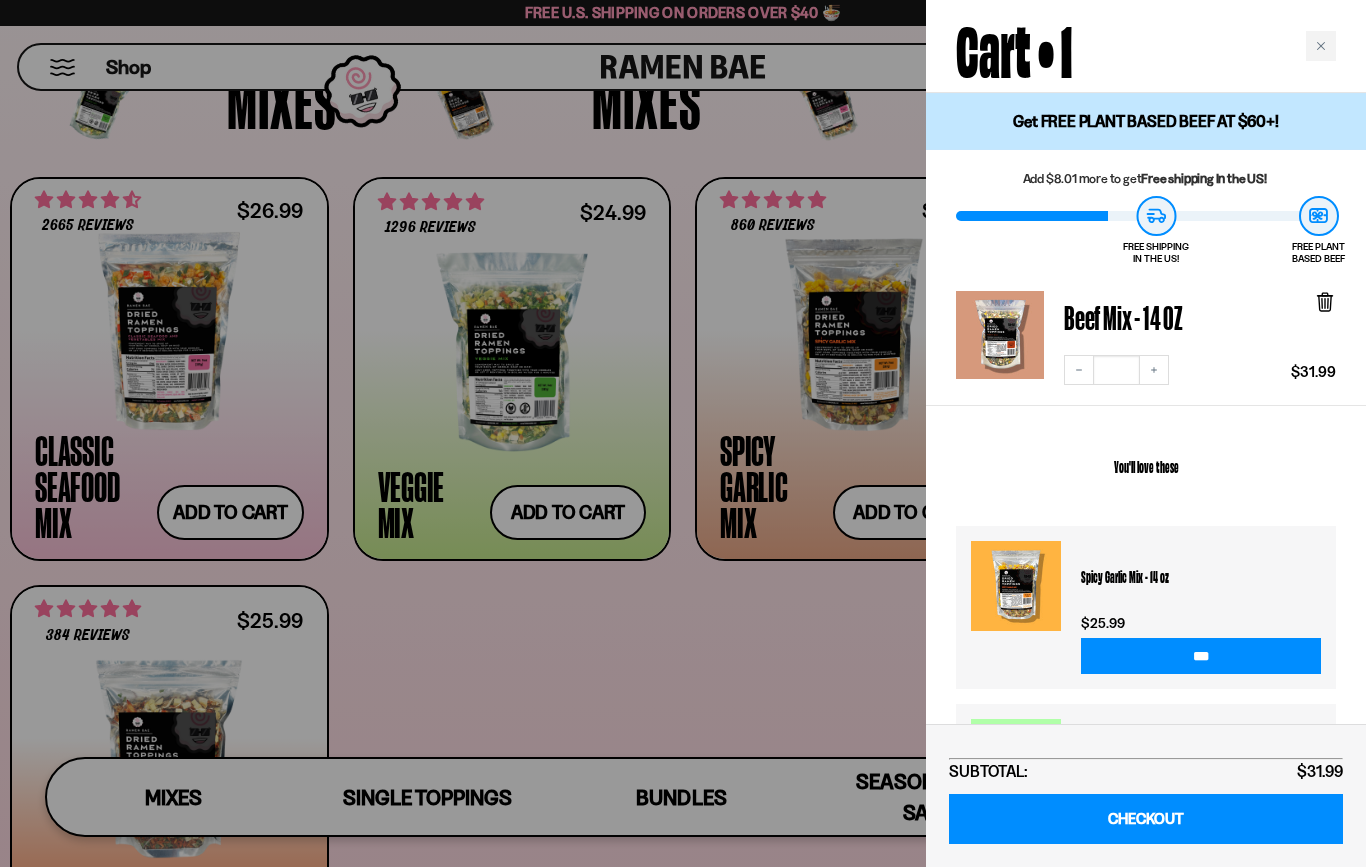 click at bounding box center [683, 433] 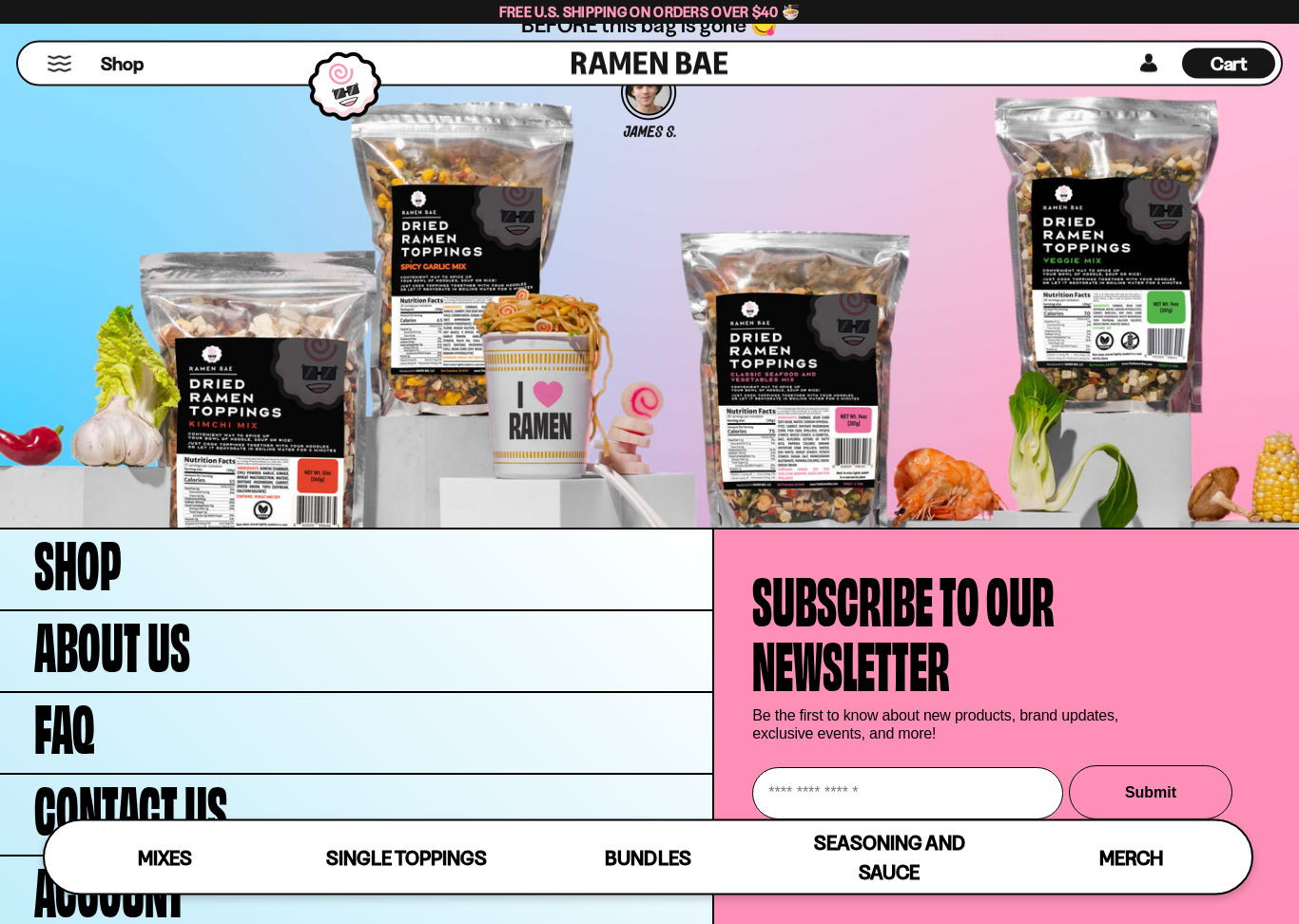 scroll, scrollTop: 5996, scrollLeft: 0, axis: vertical 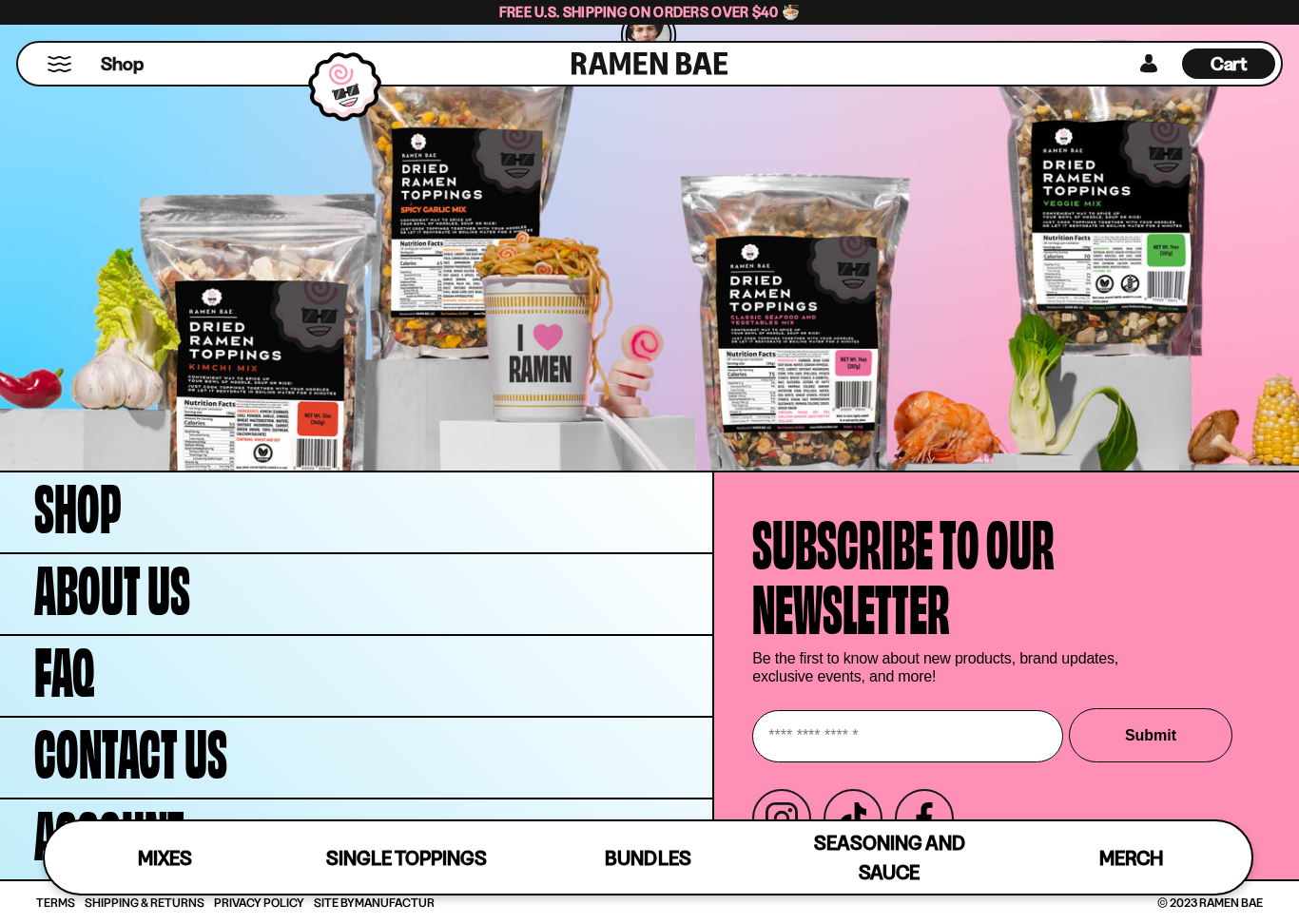 click at bounding box center [907, 736] 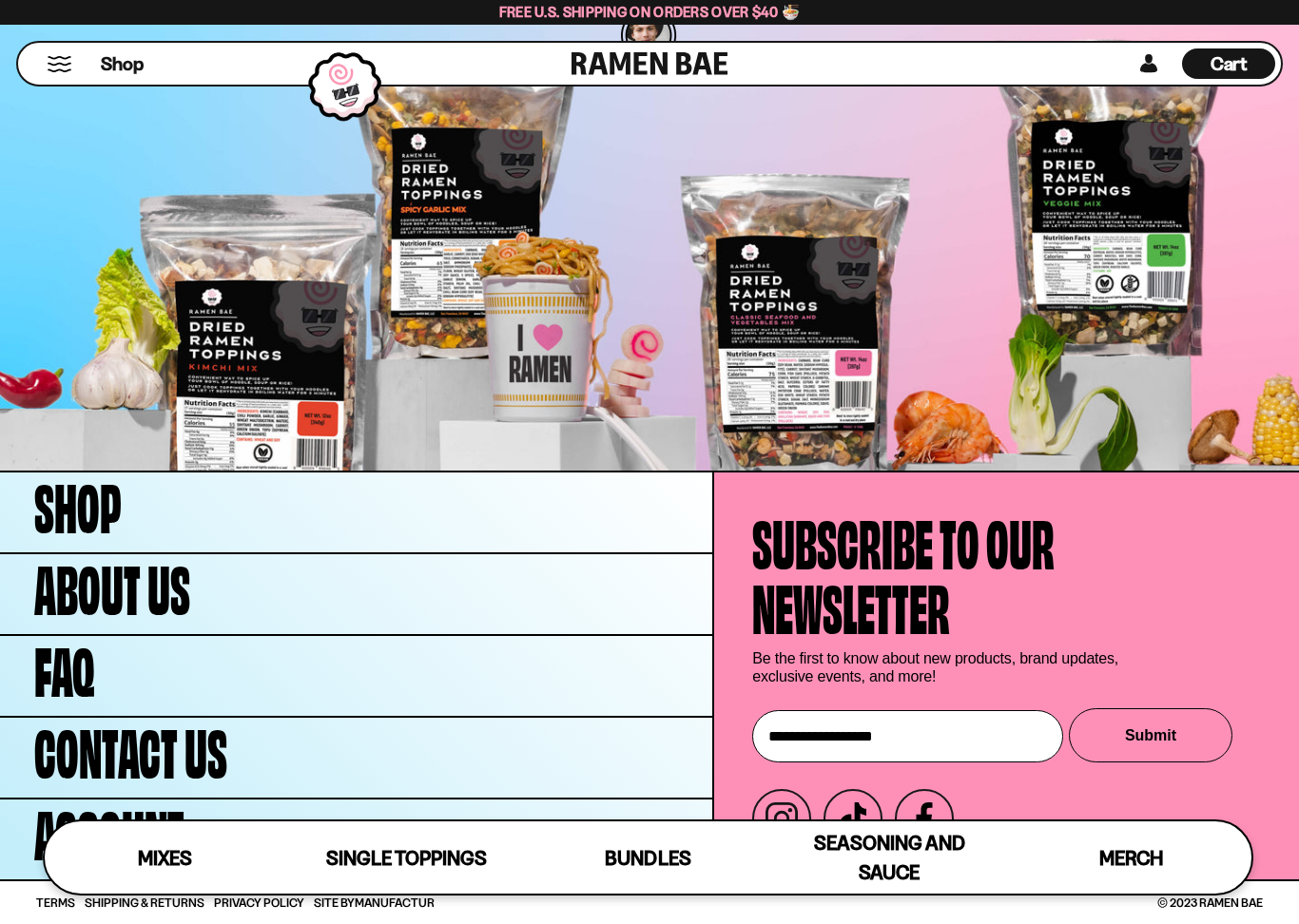 click on "Submit" at bounding box center [1151, 735] 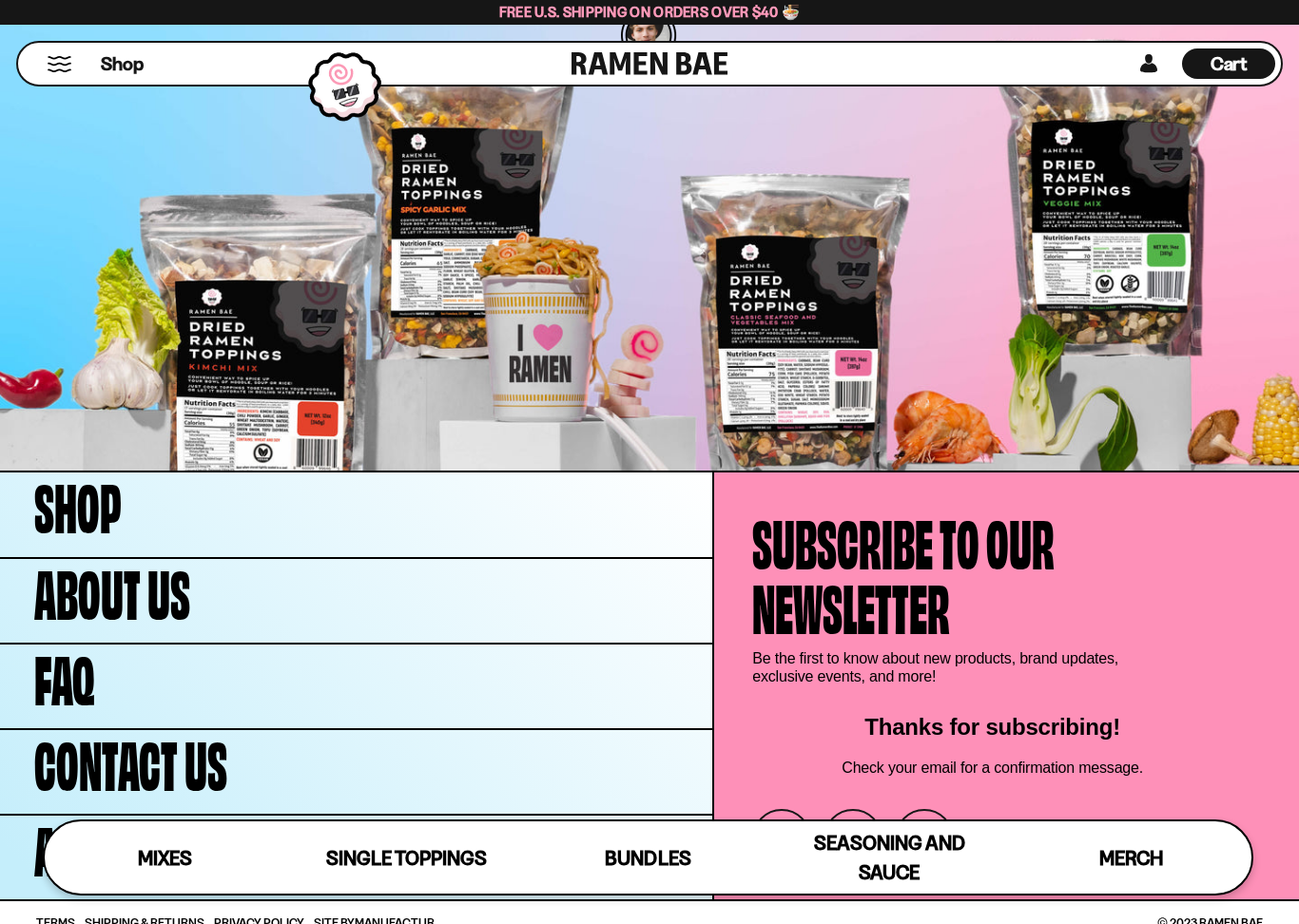 scroll, scrollTop: 6015, scrollLeft: 0, axis: vertical 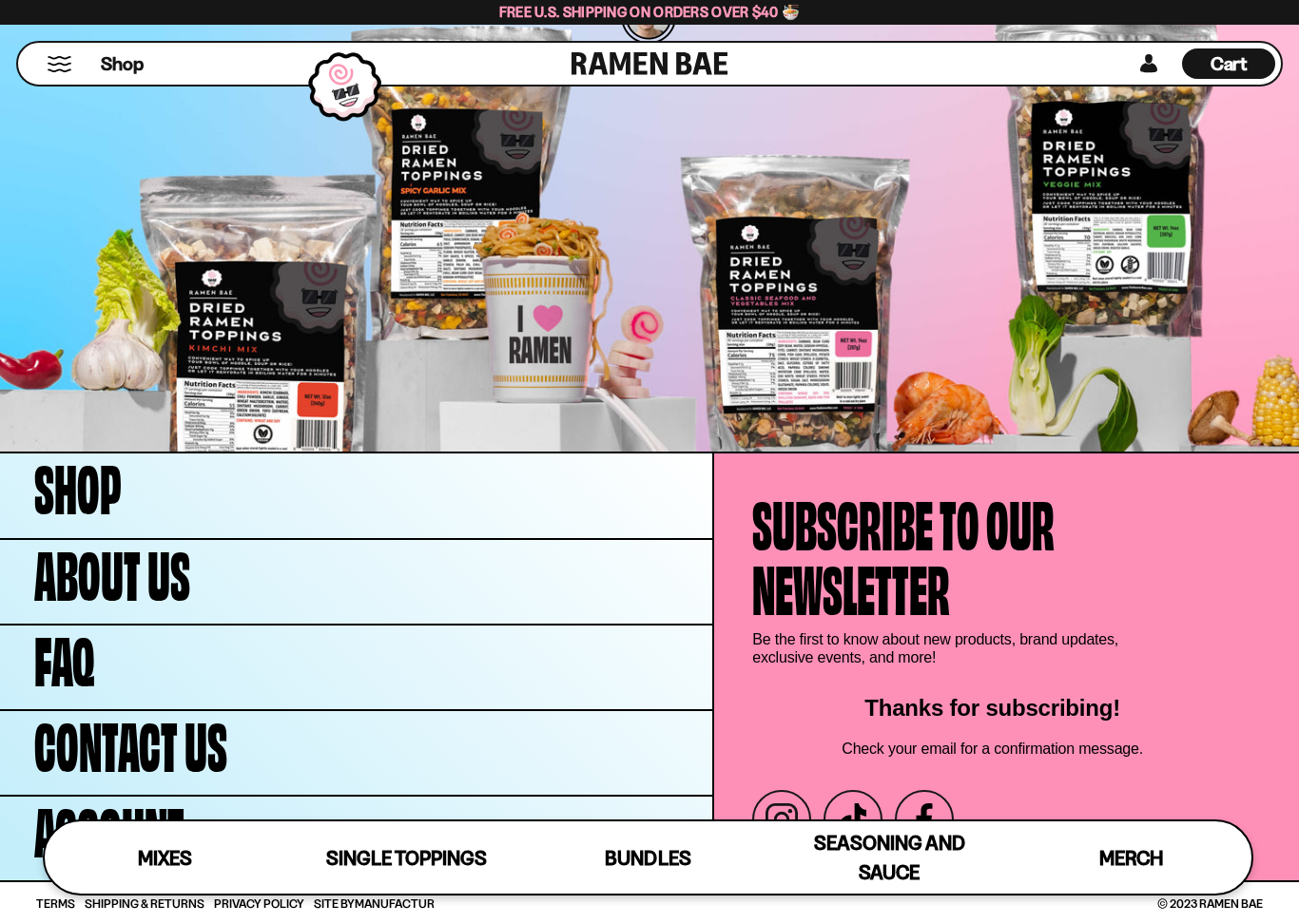 click on "Cart" at bounding box center [1229, 64] 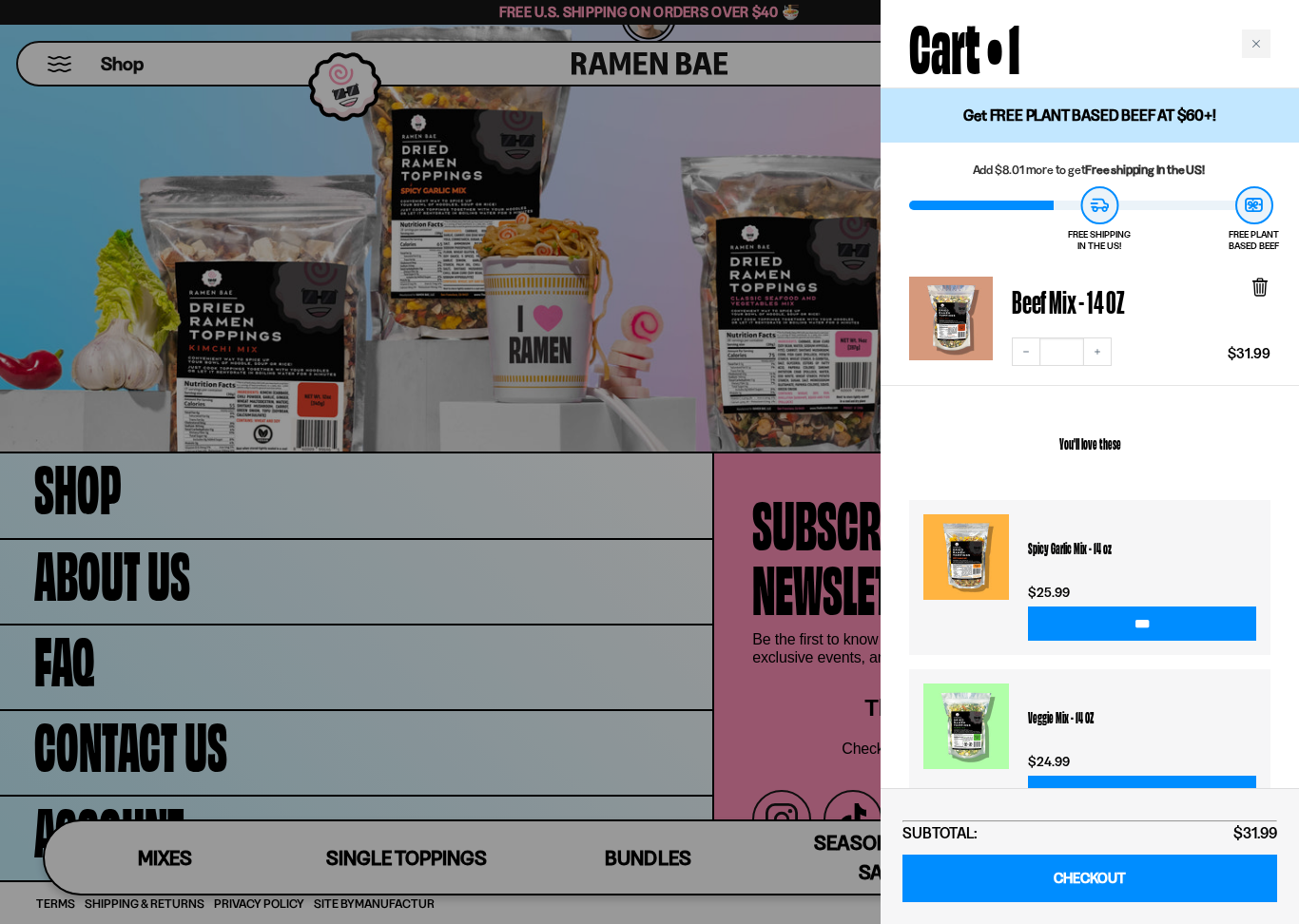 scroll, scrollTop: 0, scrollLeft: 0, axis: both 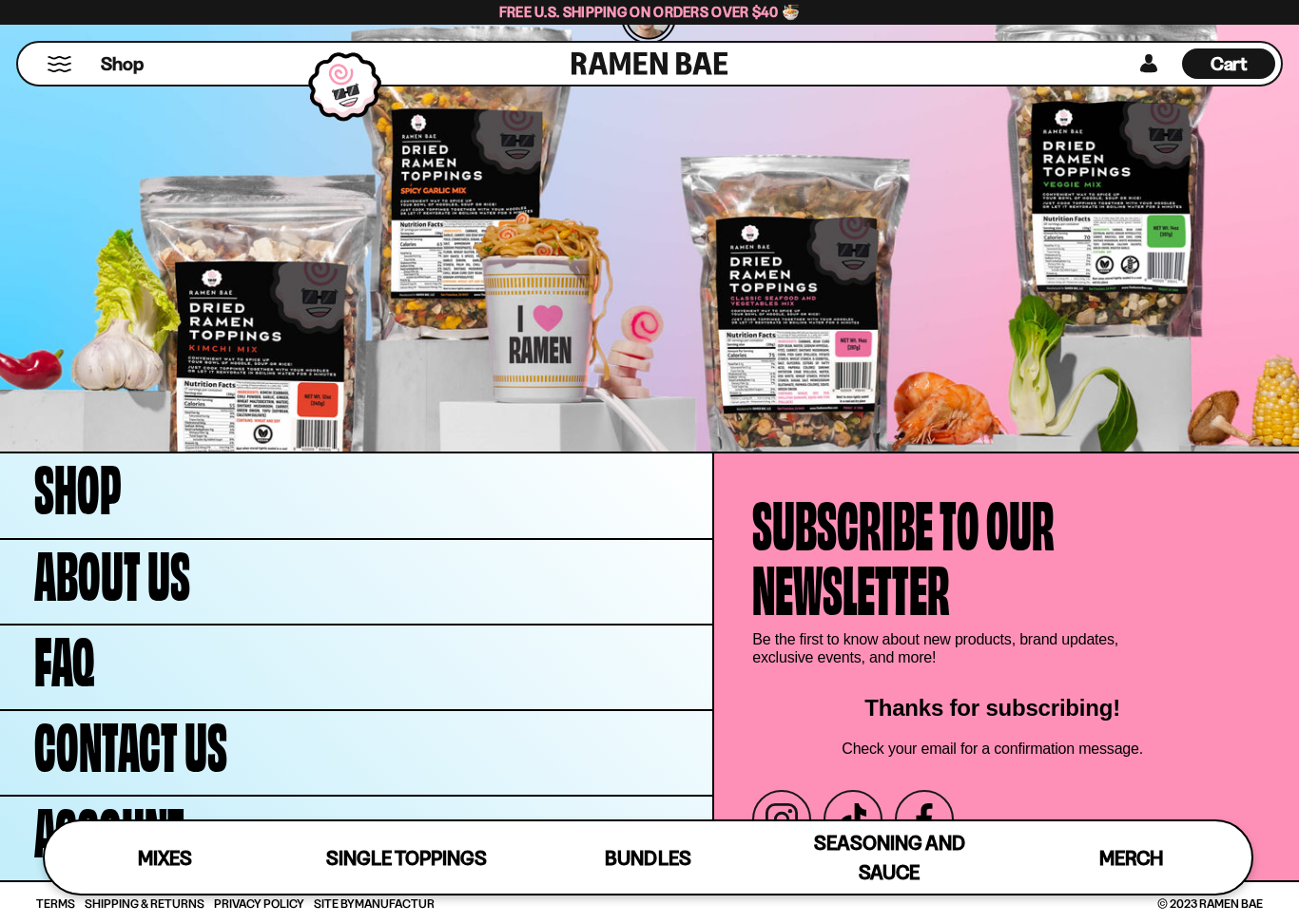 click on "Shop" at bounding box center (356, 493) 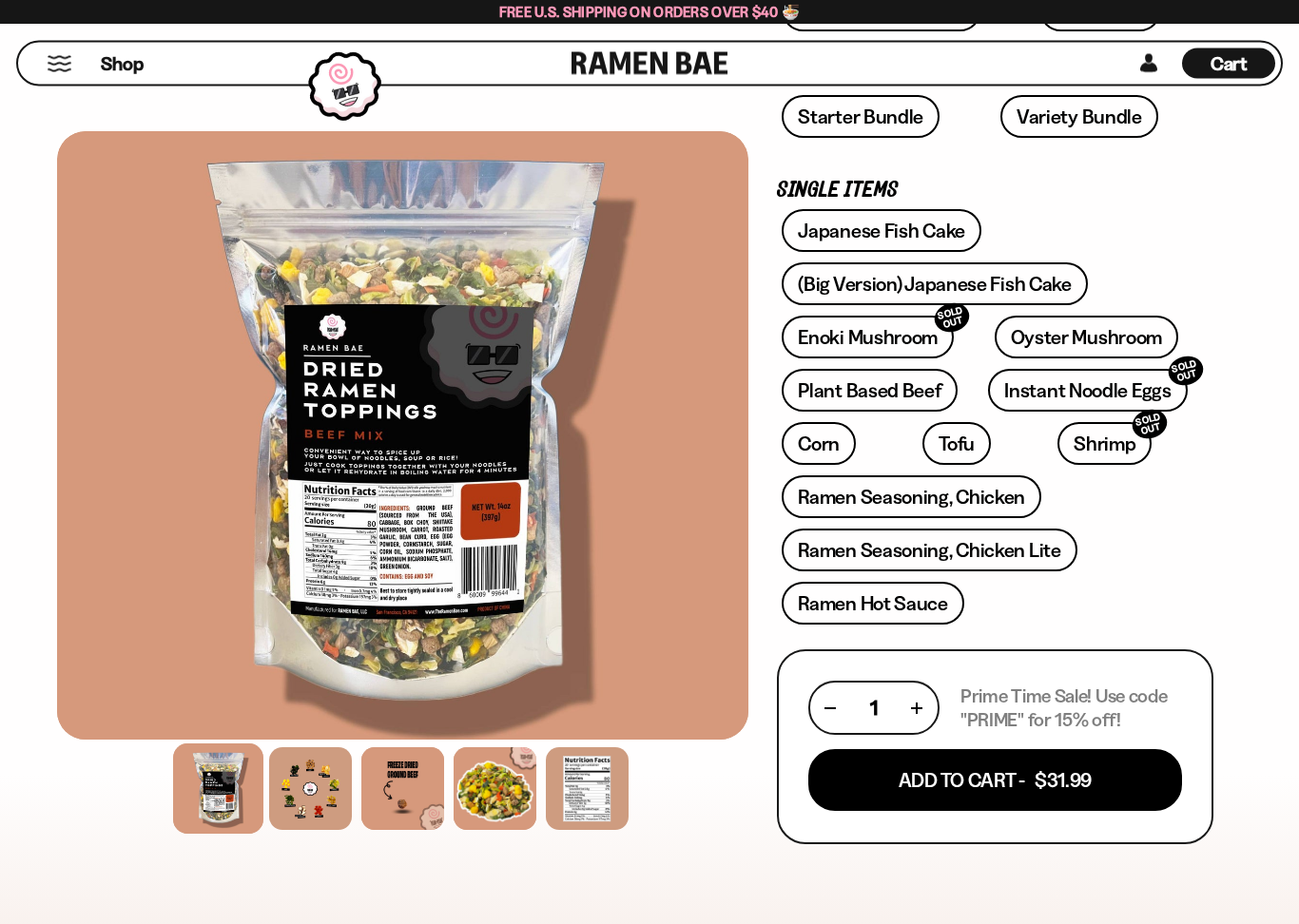 scroll, scrollTop: 423, scrollLeft: 0, axis: vertical 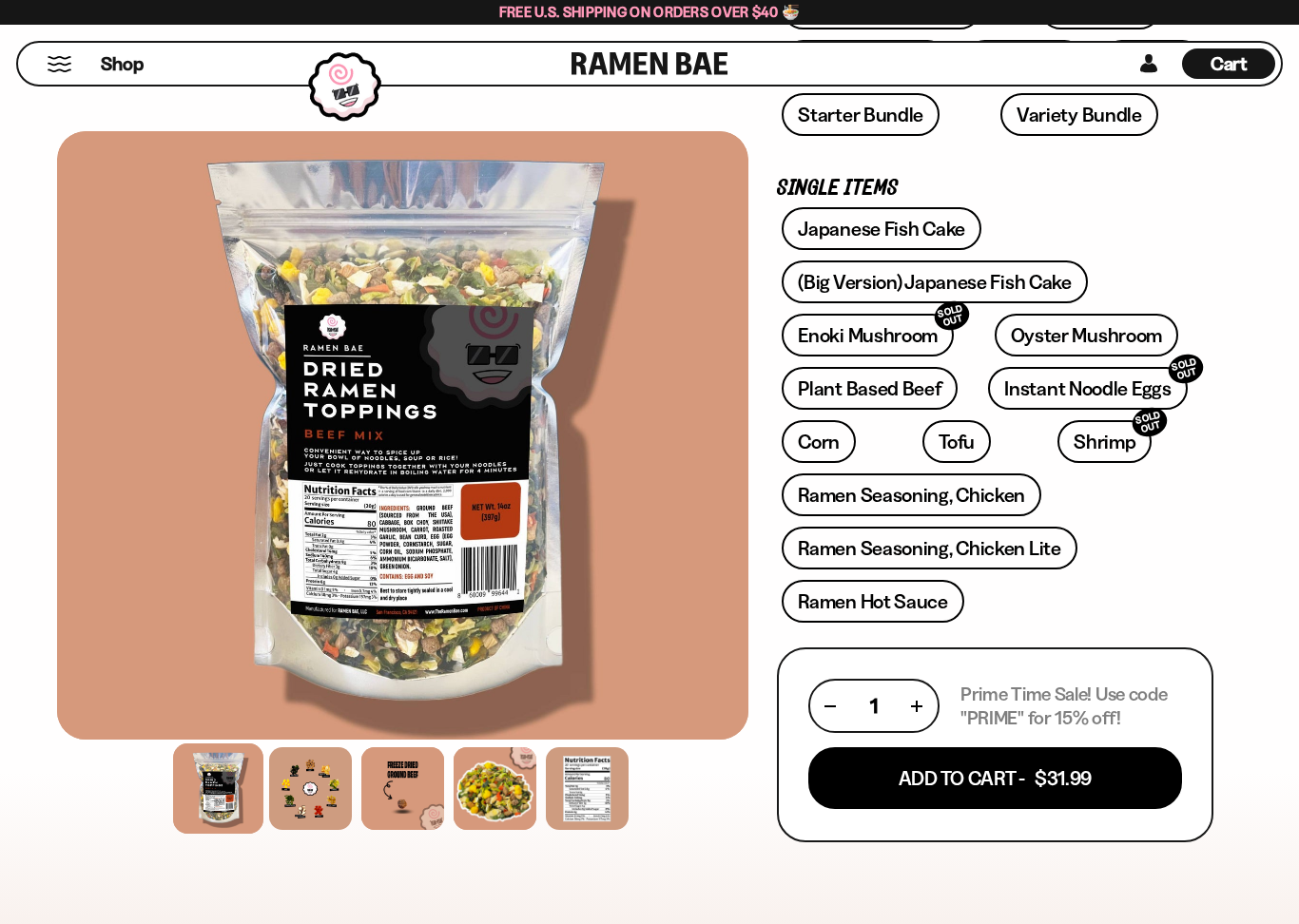 click at bounding box center [402, 435] 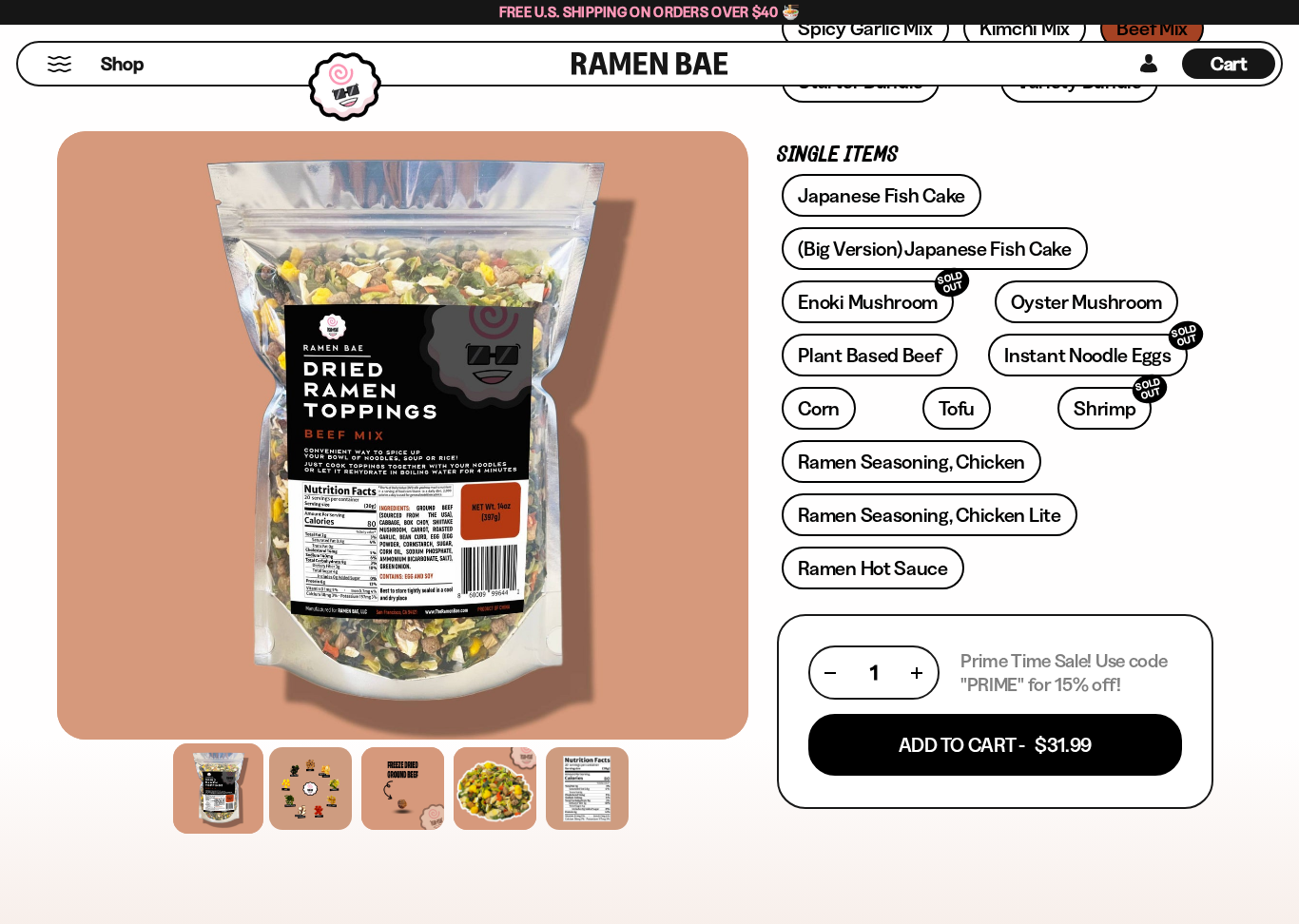 scroll, scrollTop: 458, scrollLeft: 0, axis: vertical 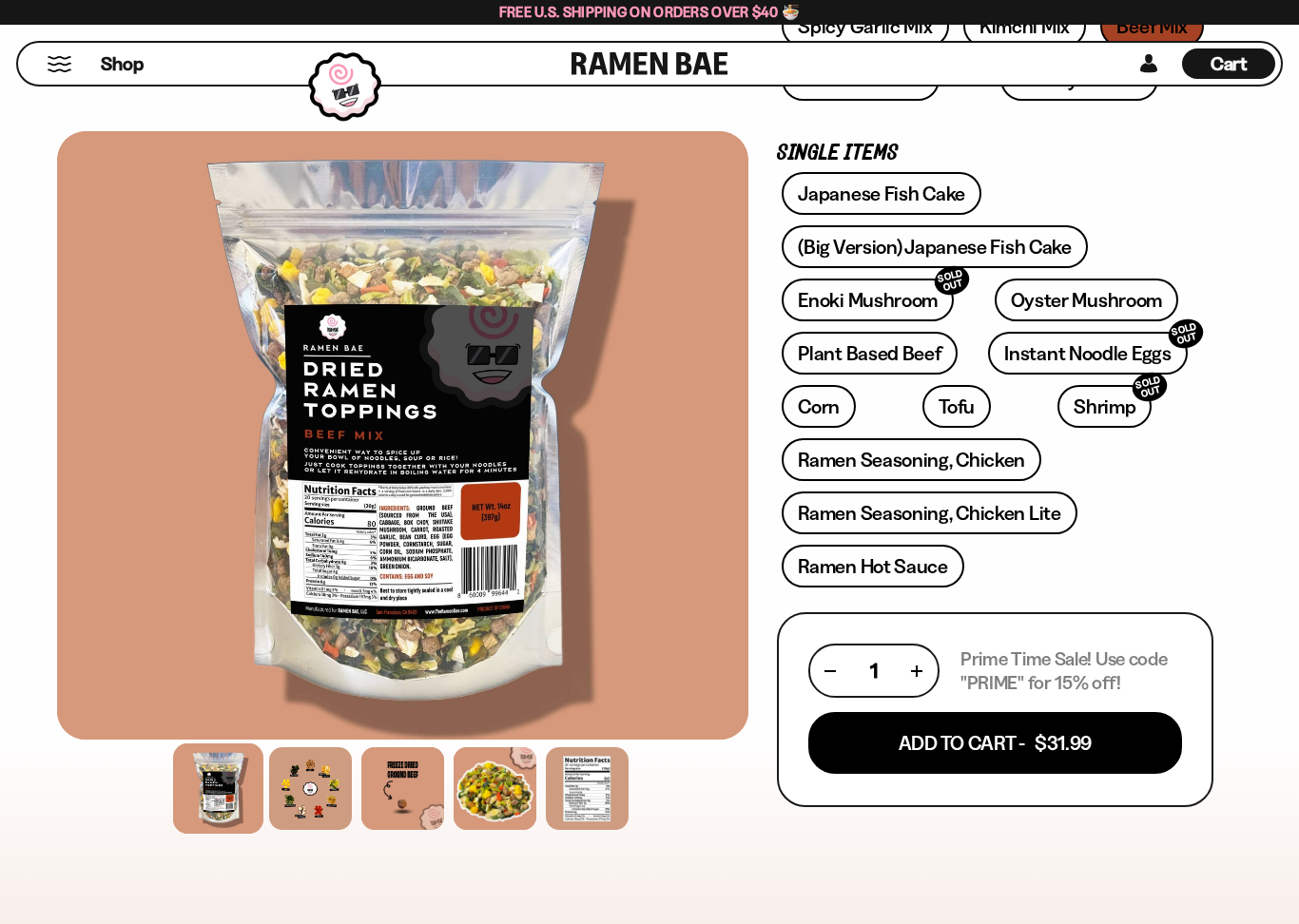 click at bounding box center (310, 788) 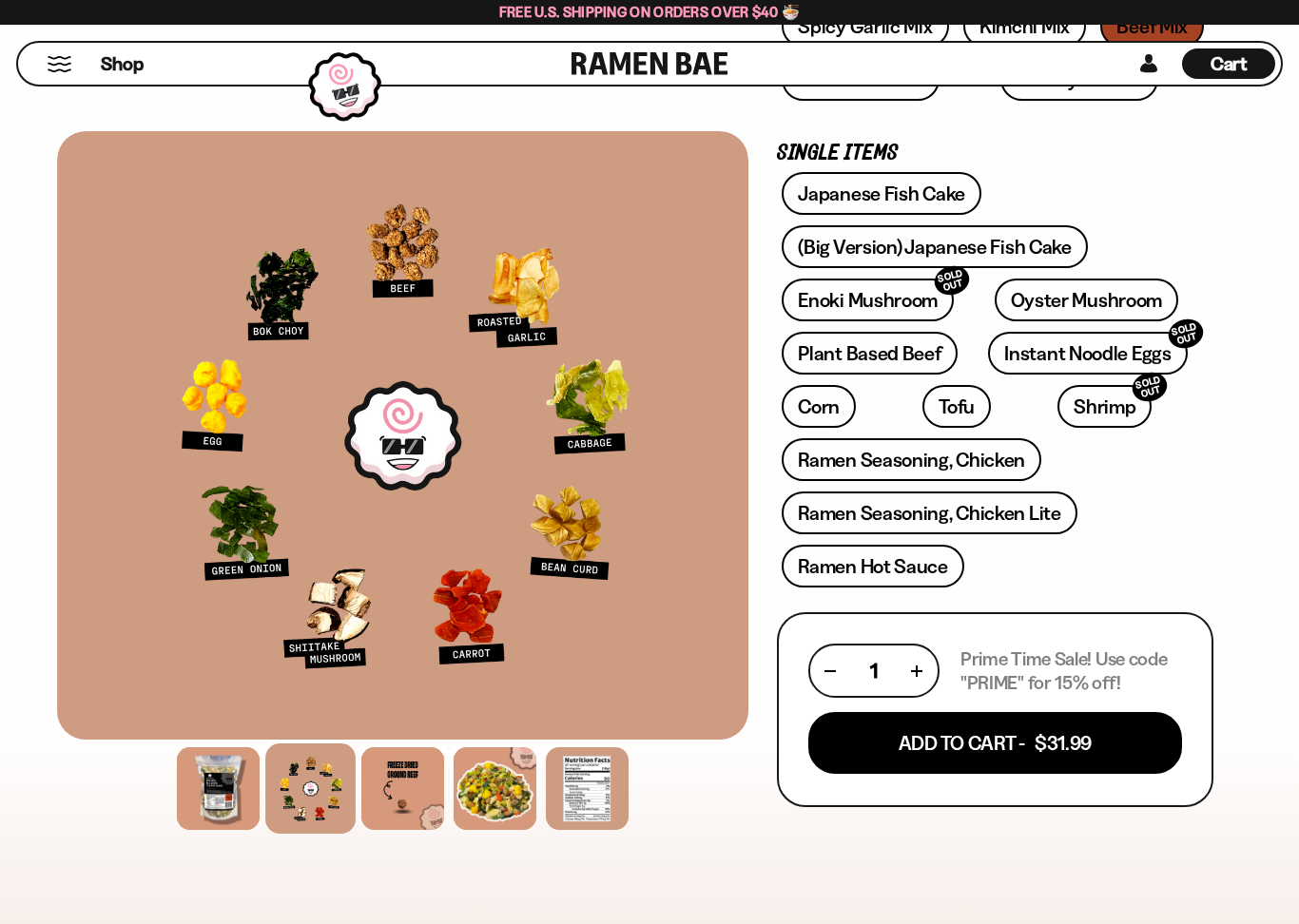 click at bounding box center (402, 788) 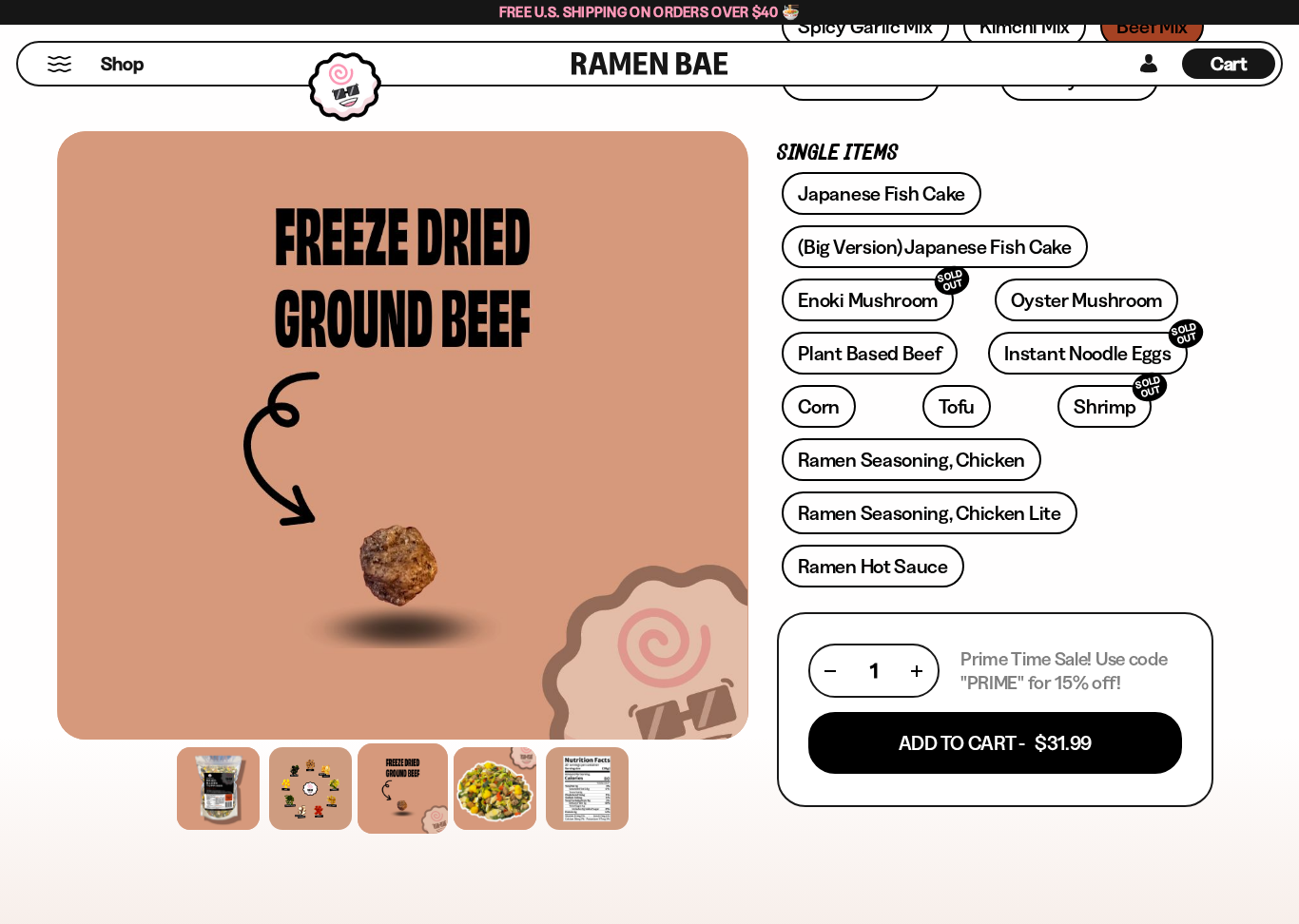 click at bounding box center [494, 788] 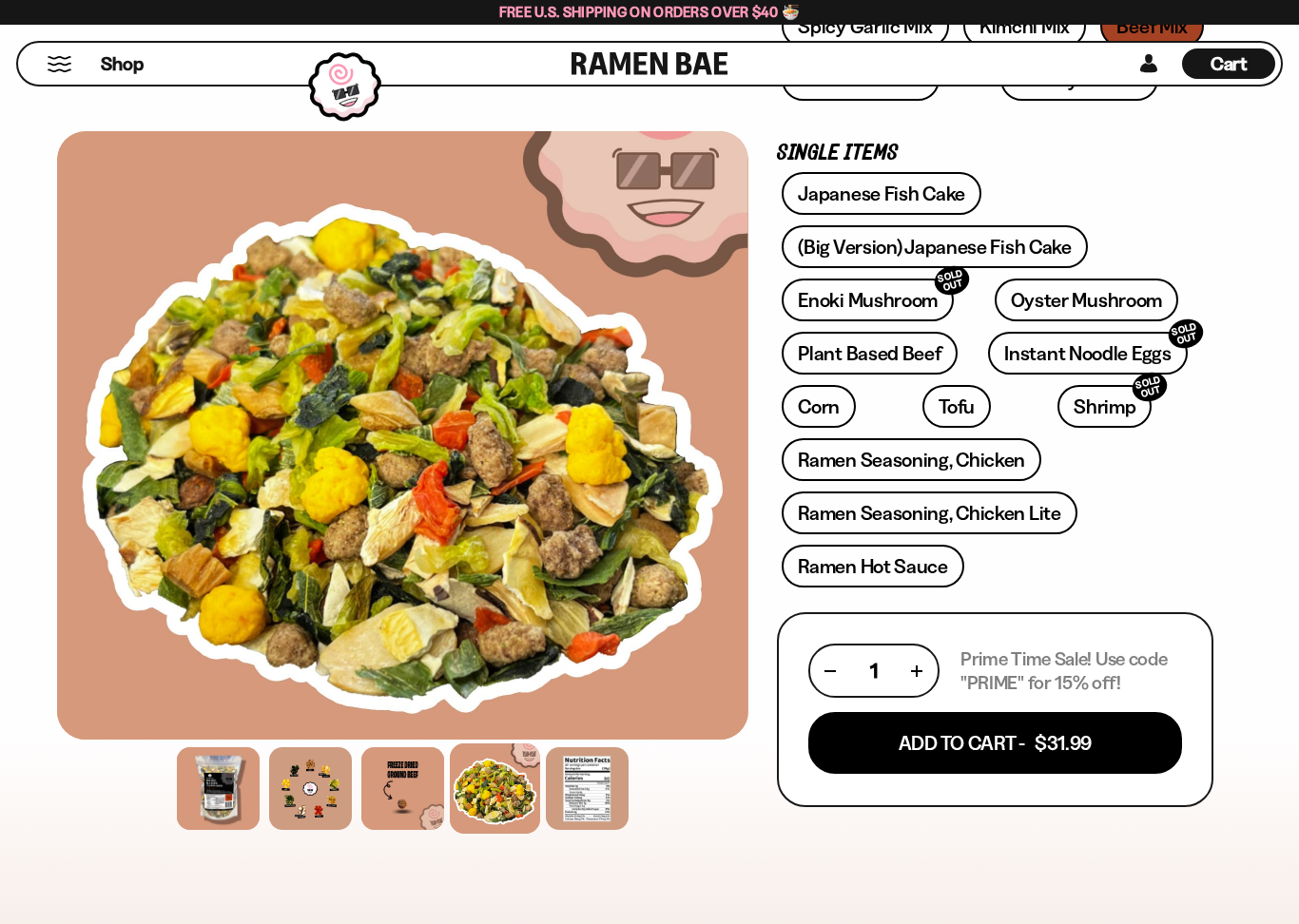 click at bounding box center [587, 788] 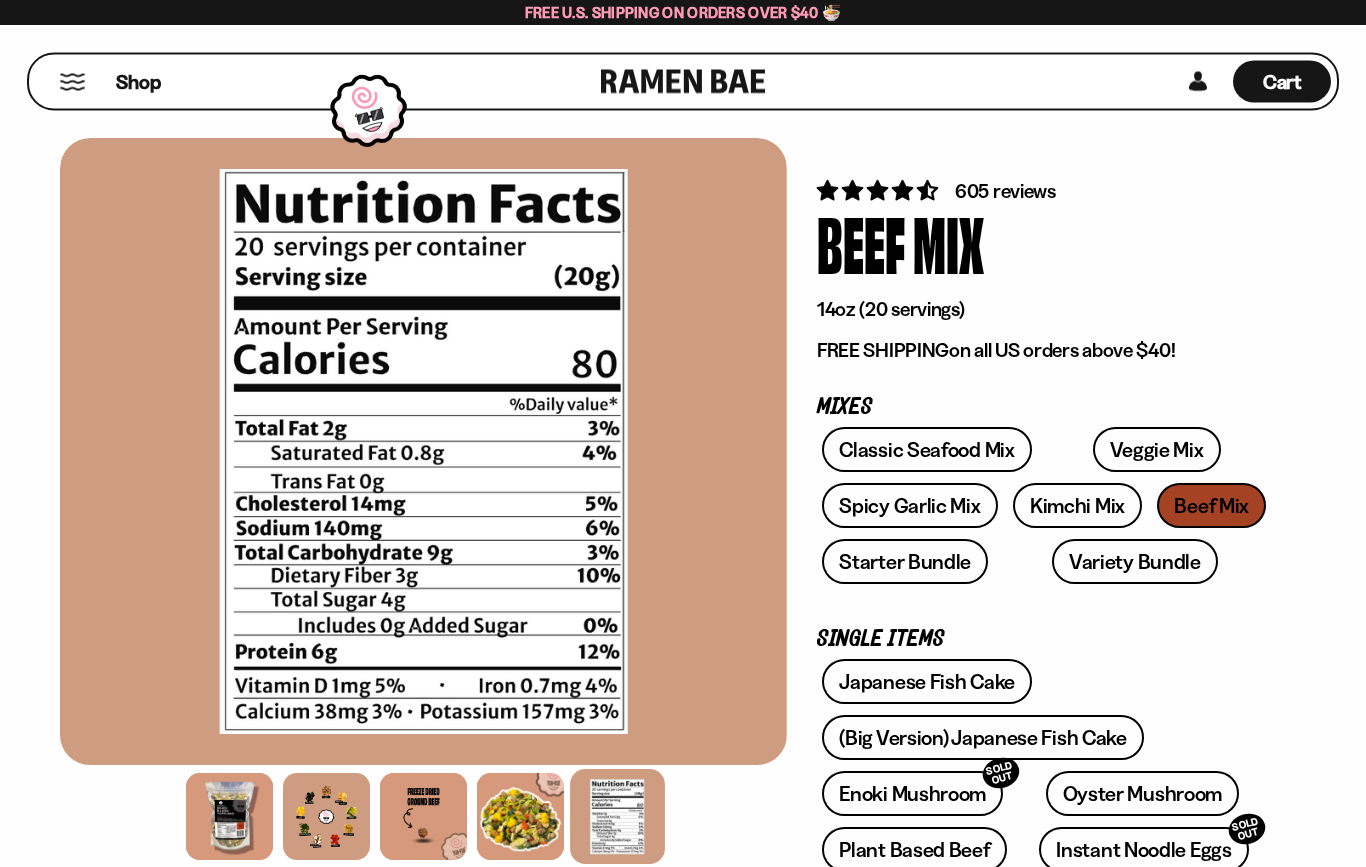 scroll, scrollTop: 0, scrollLeft: 0, axis: both 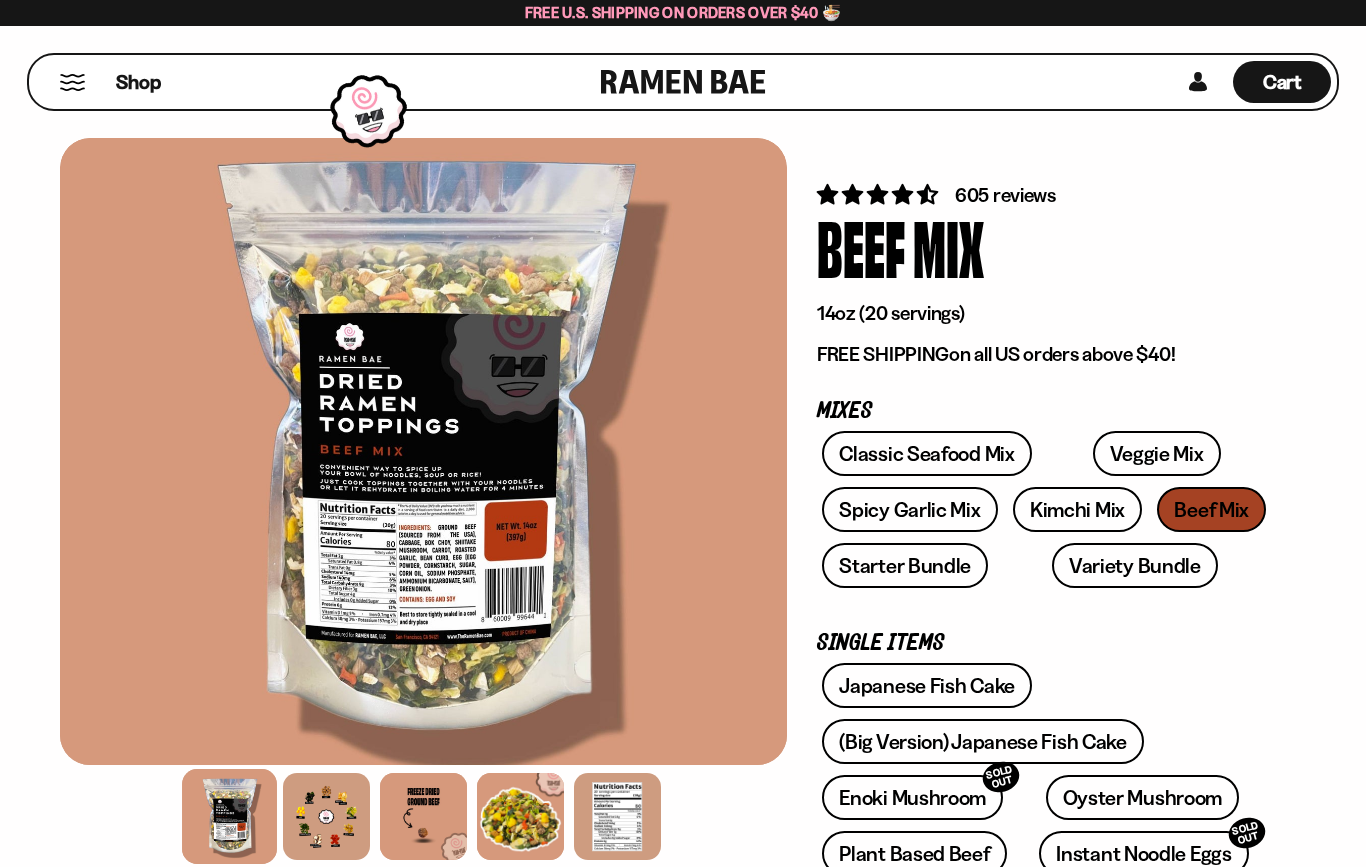 click at bounding box center (326, 816) 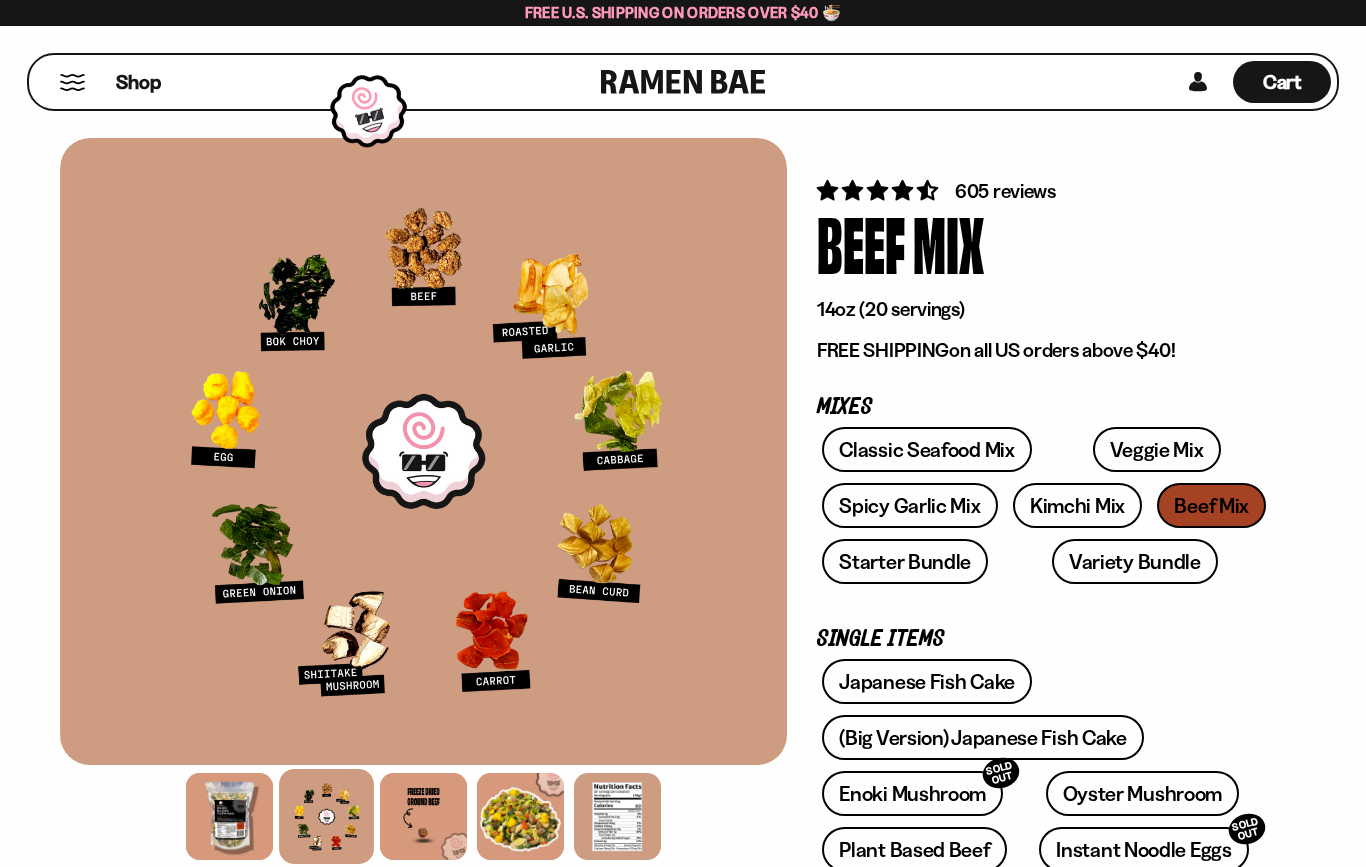 scroll, scrollTop: 0, scrollLeft: 0, axis: both 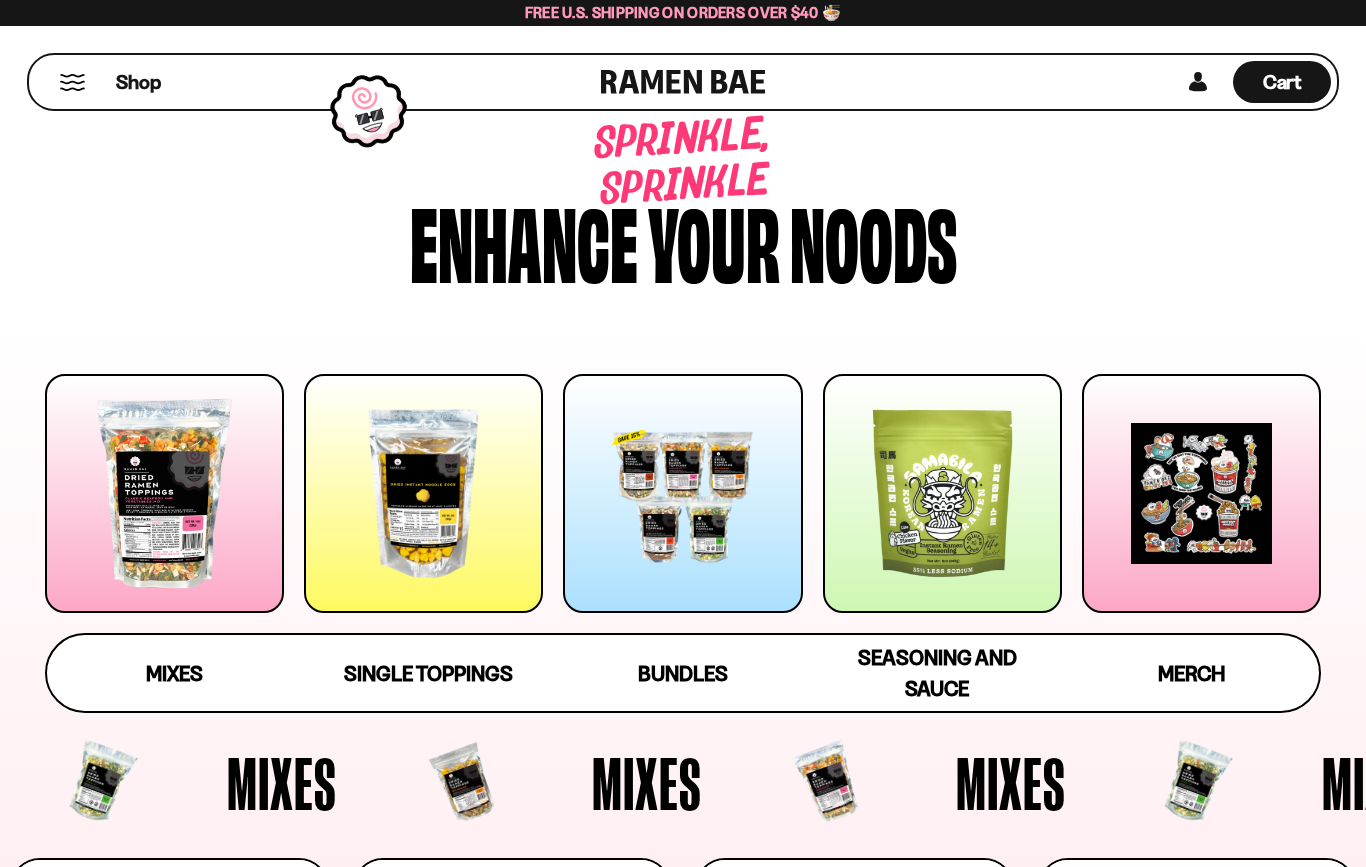click at bounding box center [682, 493] 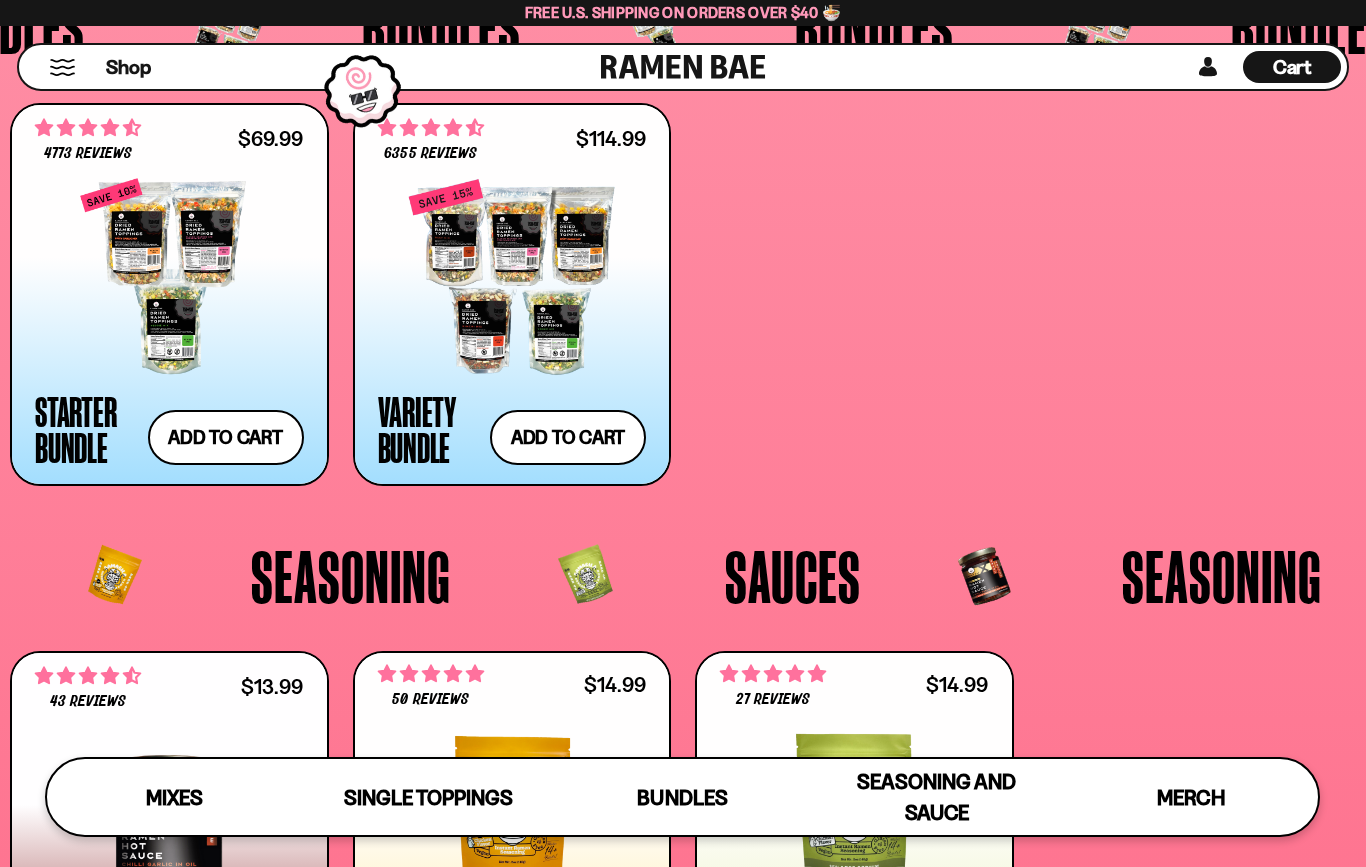 scroll, scrollTop: 4270, scrollLeft: 0, axis: vertical 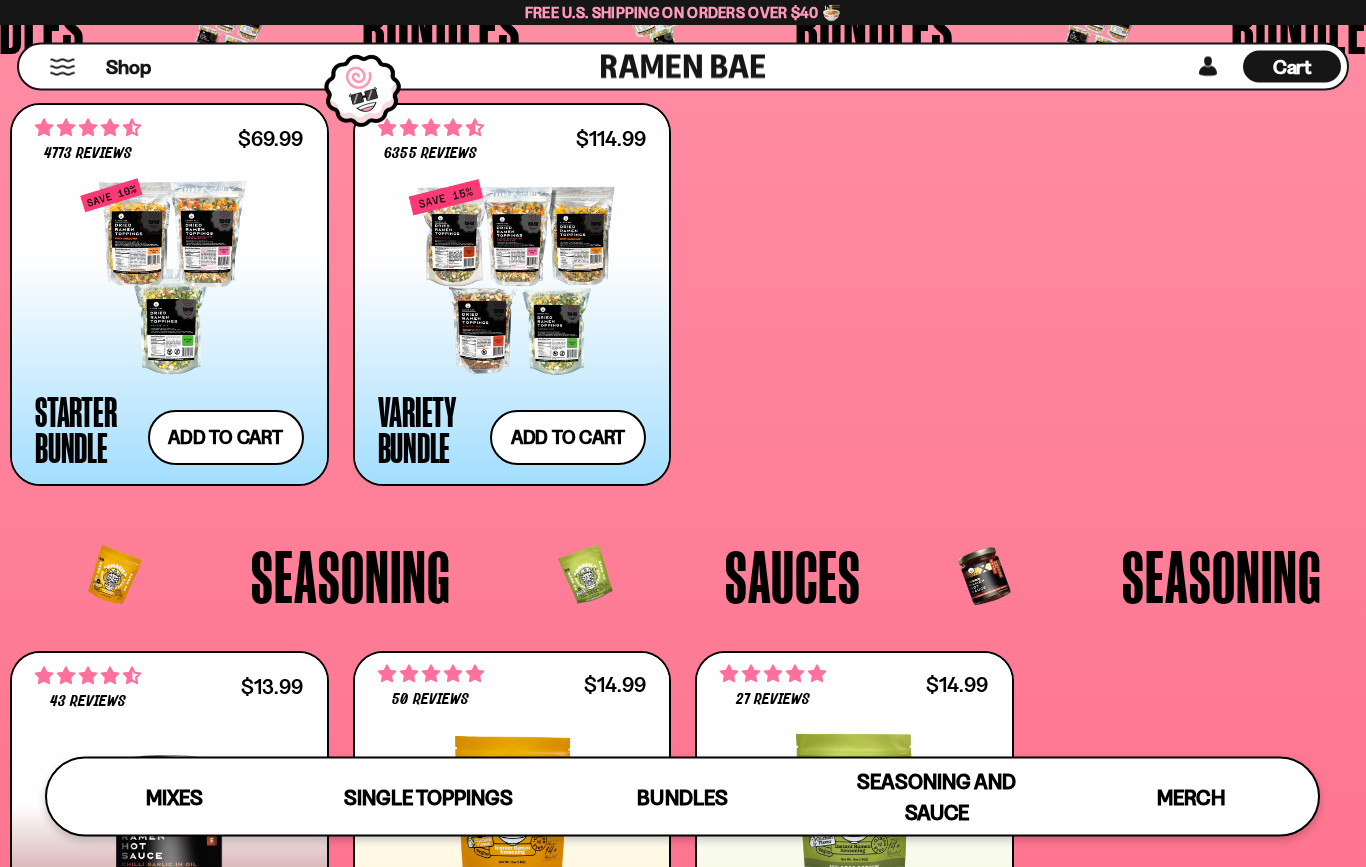 click at bounding box center [169, 278] 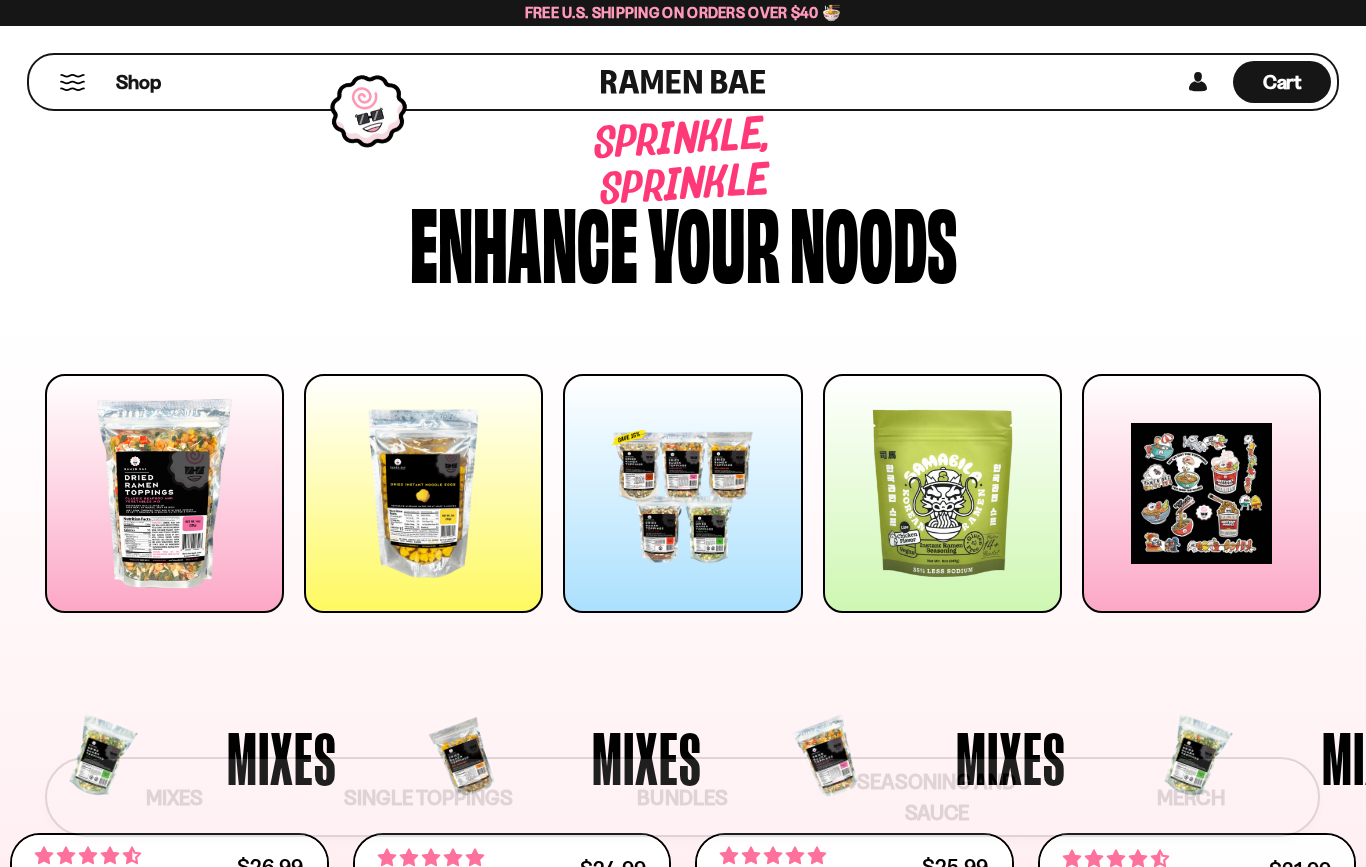 scroll, scrollTop: 4271, scrollLeft: 0, axis: vertical 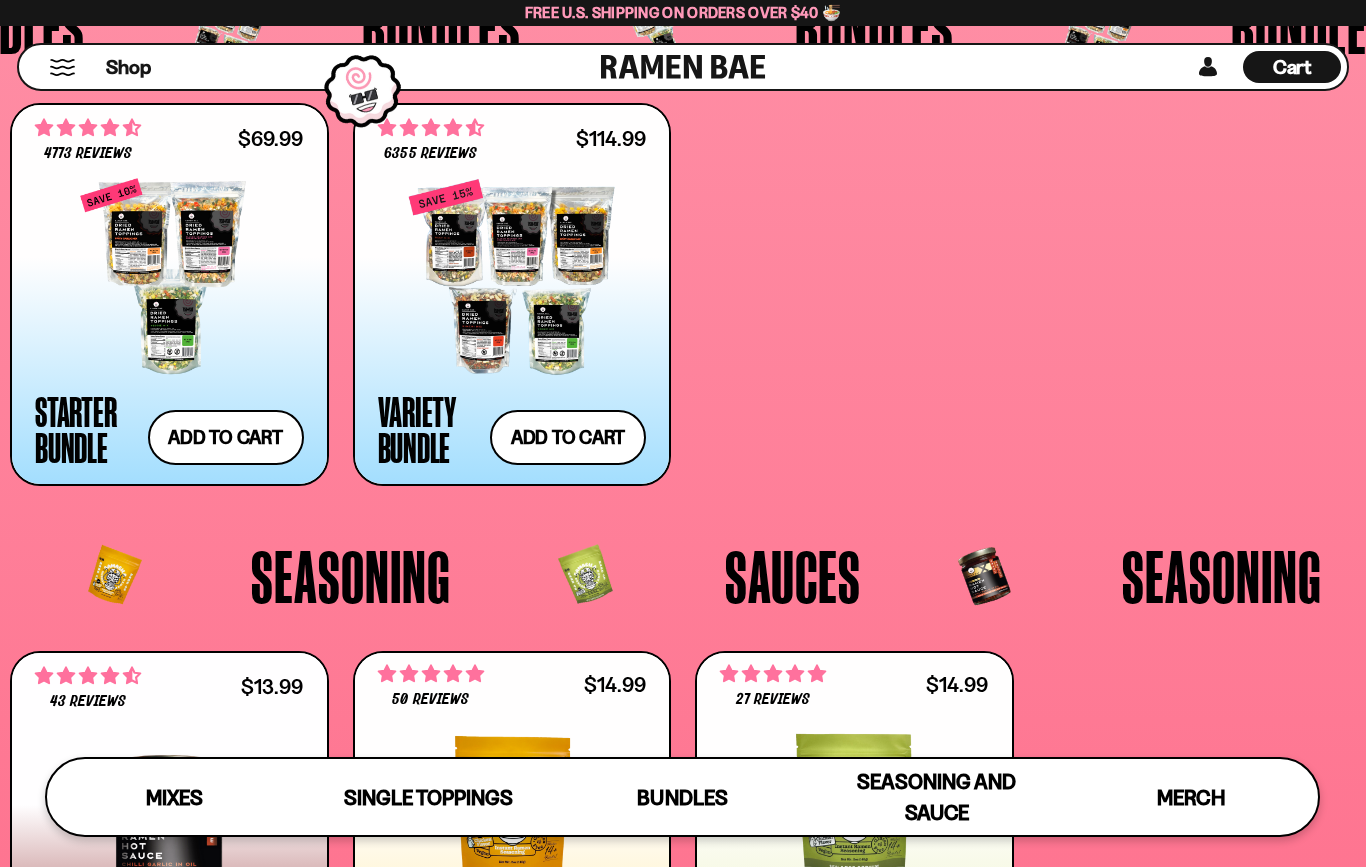 click at bounding box center [512, 277] 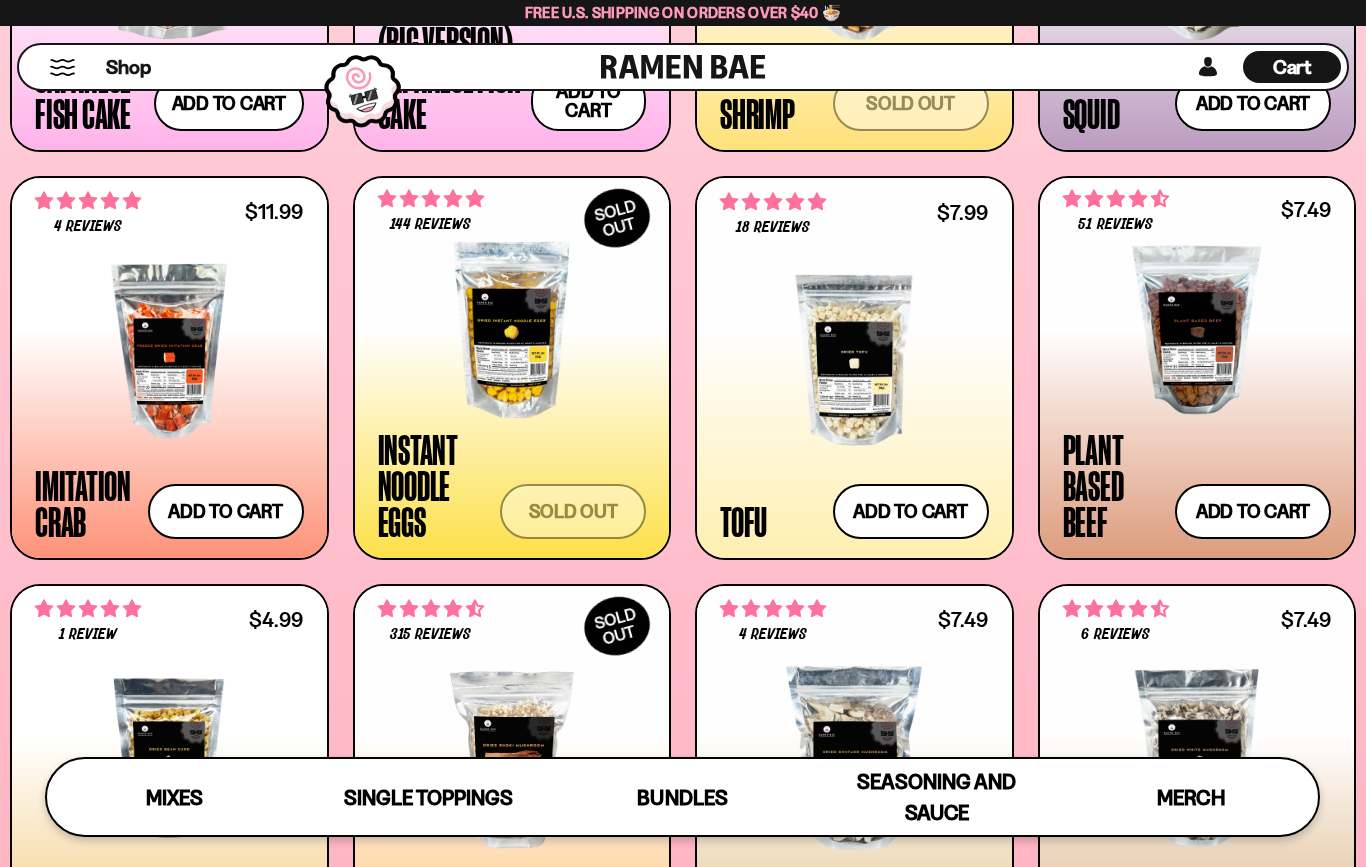 scroll, scrollTop: 2018, scrollLeft: 0, axis: vertical 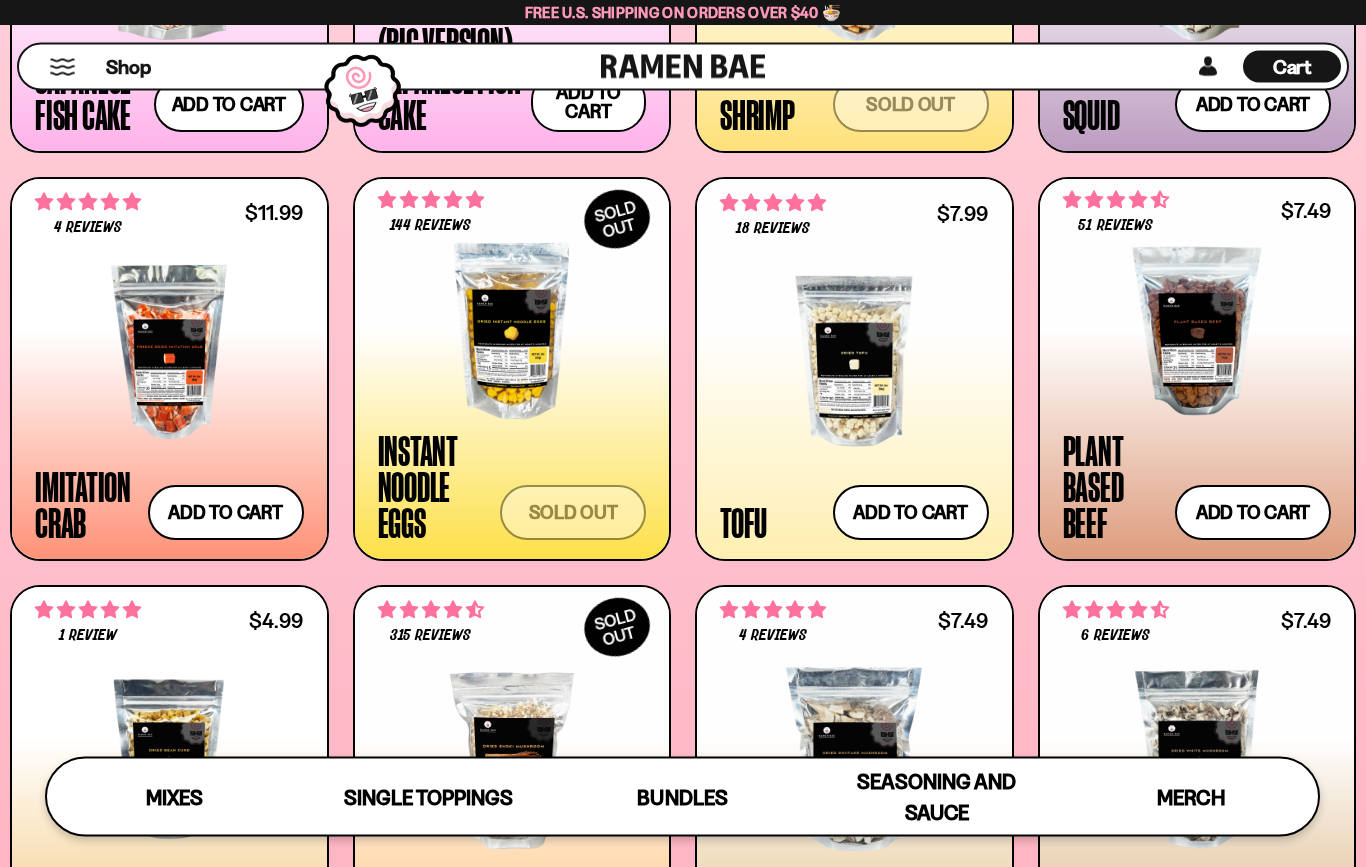 click at bounding box center (854, 362) 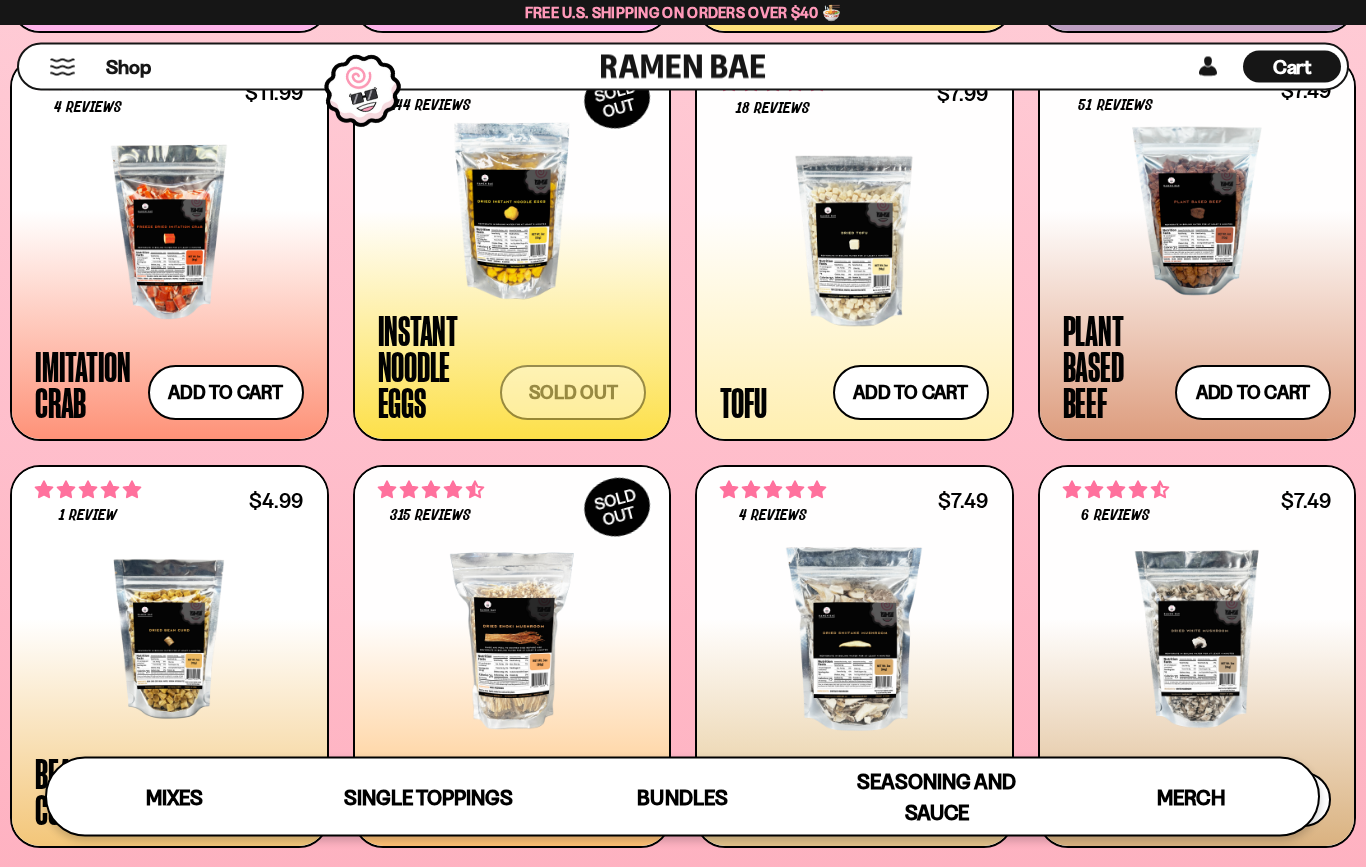 scroll, scrollTop: 2139, scrollLeft: 0, axis: vertical 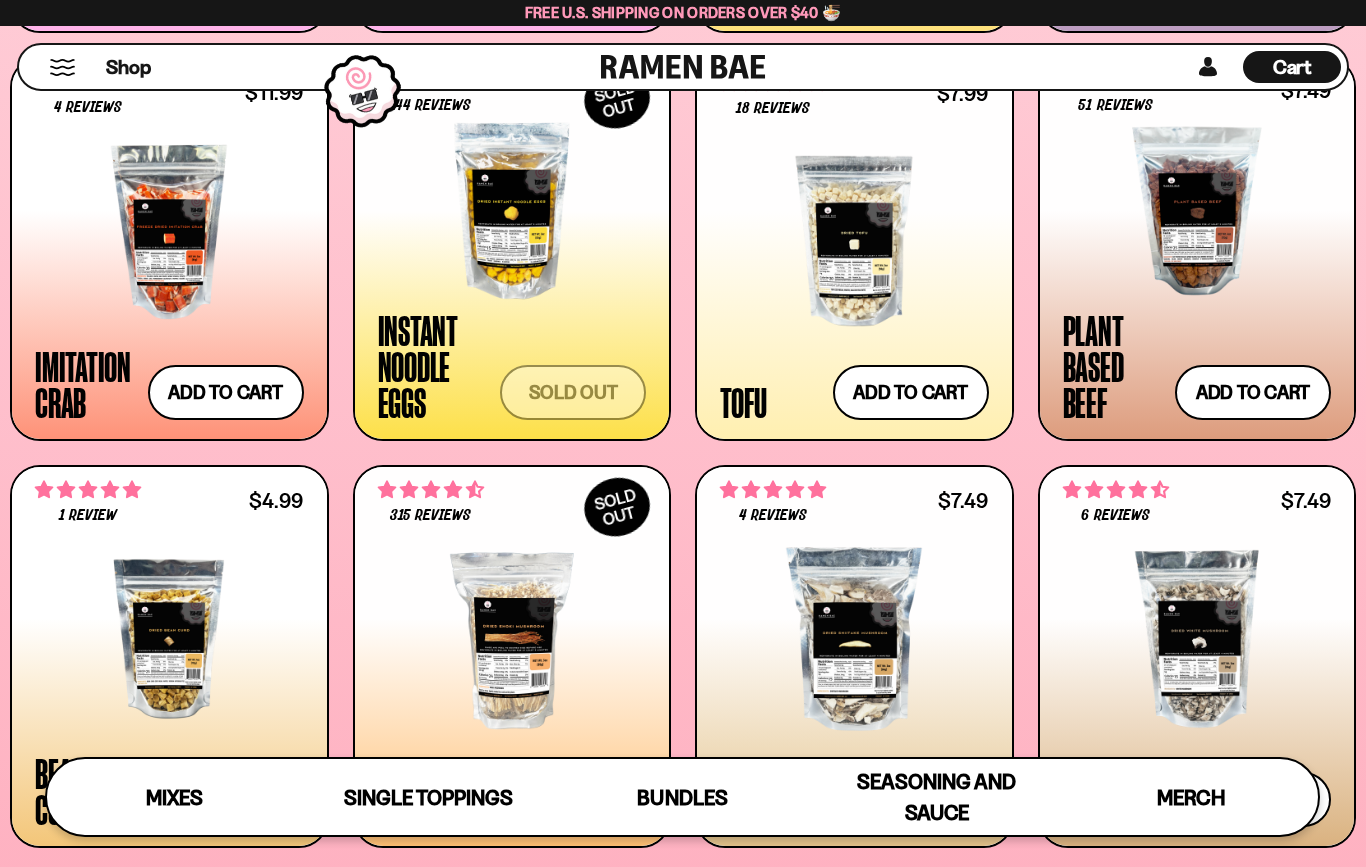 click at bounding box center (169, 639) 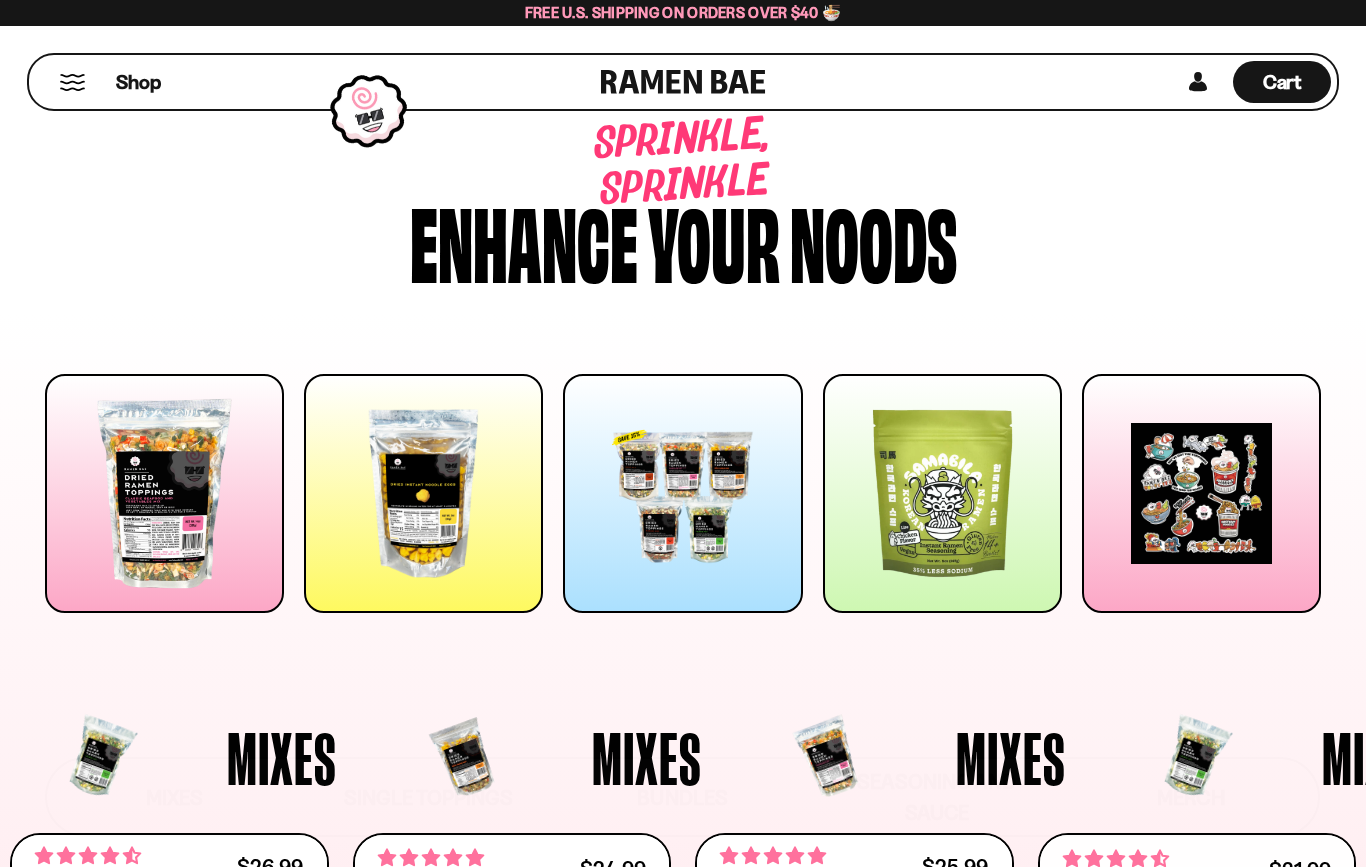scroll, scrollTop: 2139, scrollLeft: 0, axis: vertical 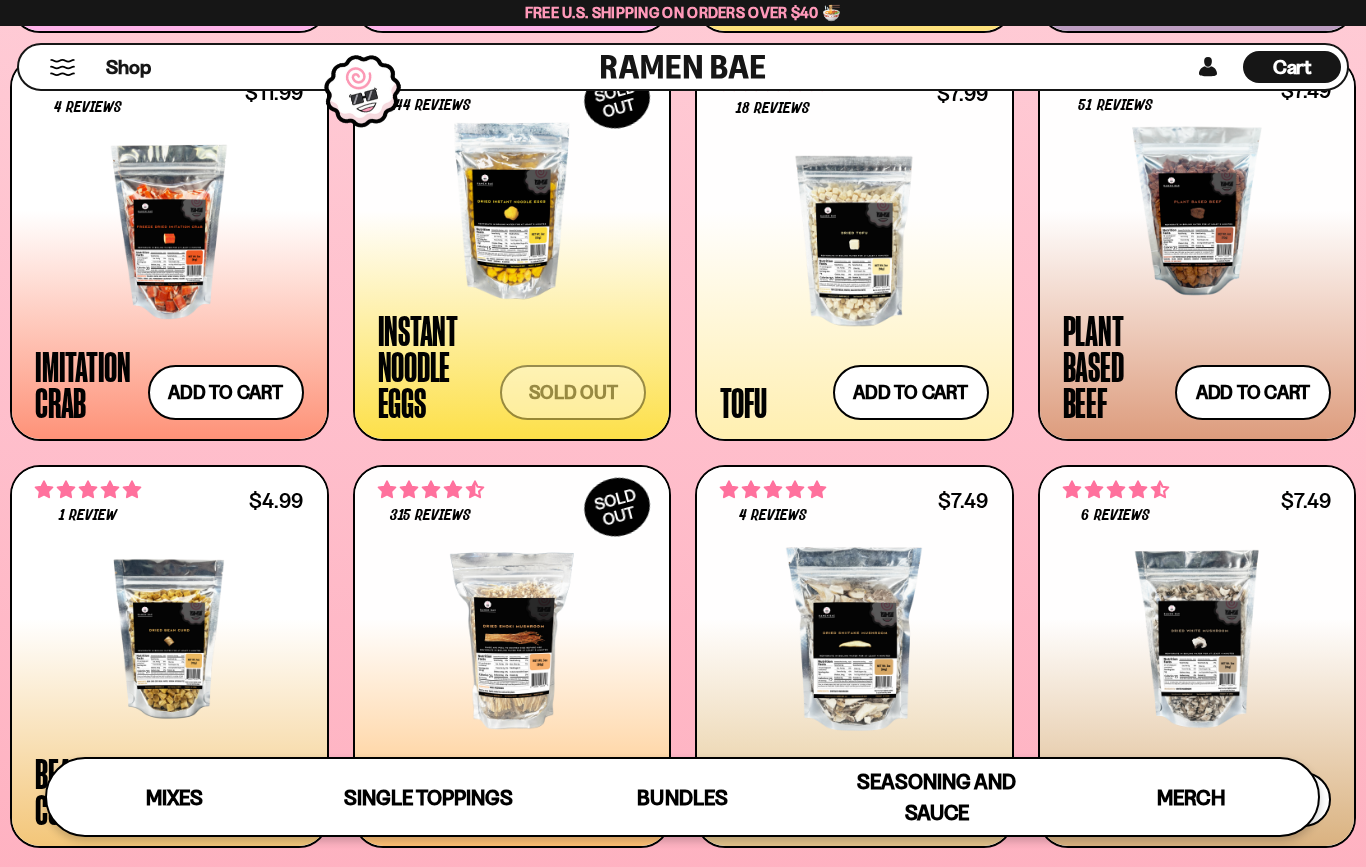 click at bounding box center [854, 241] 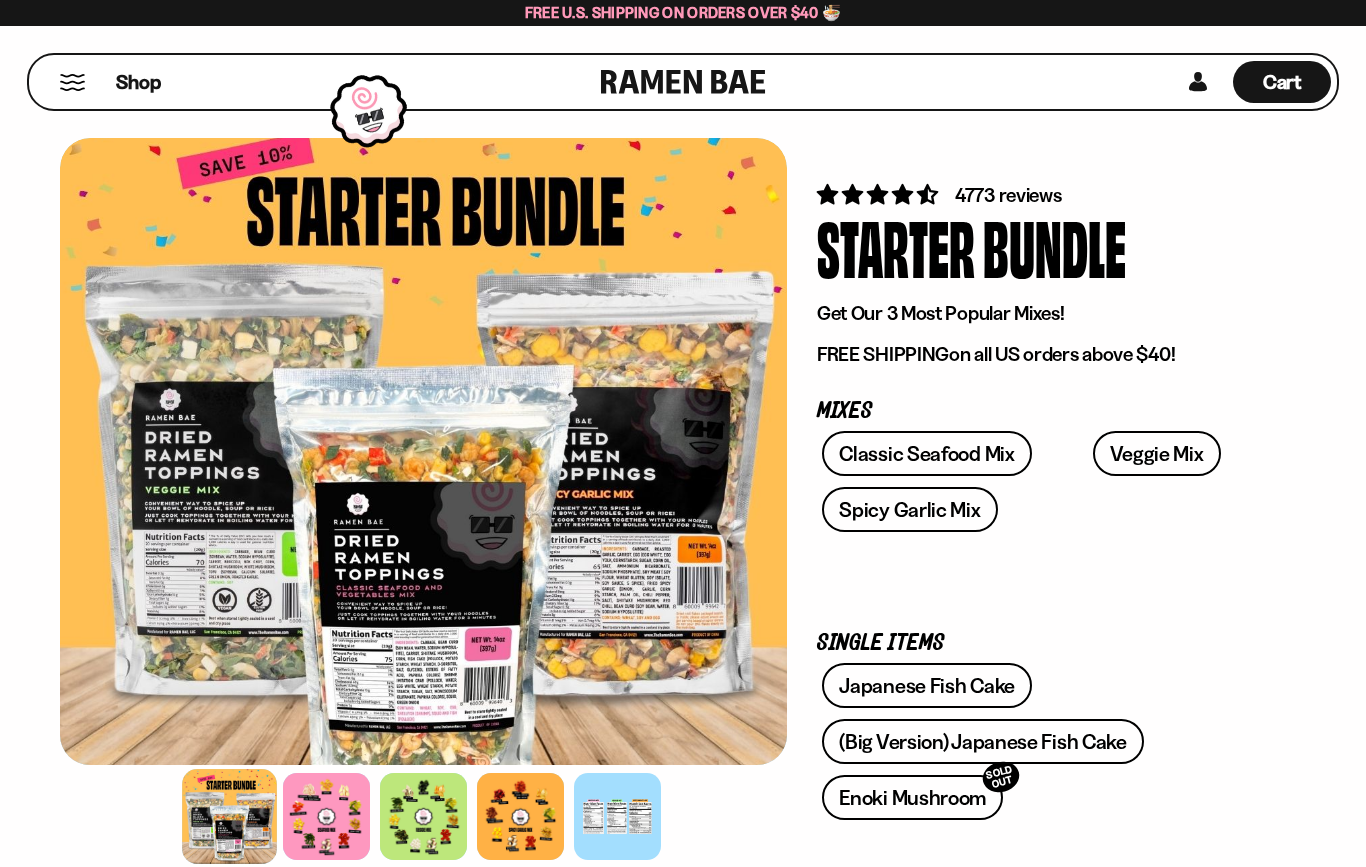 scroll, scrollTop: 0, scrollLeft: 0, axis: both 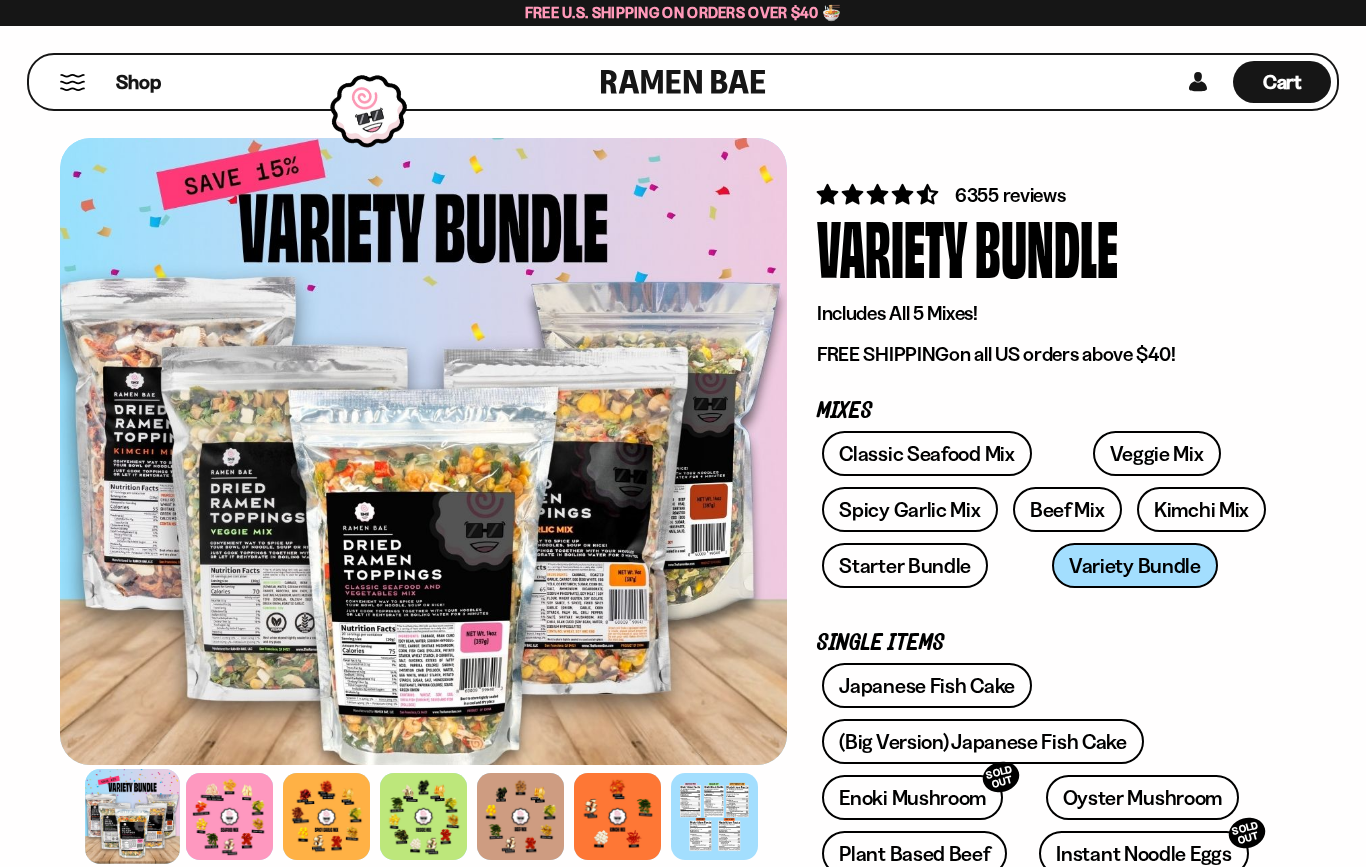 click at bounding box center [229, 816] 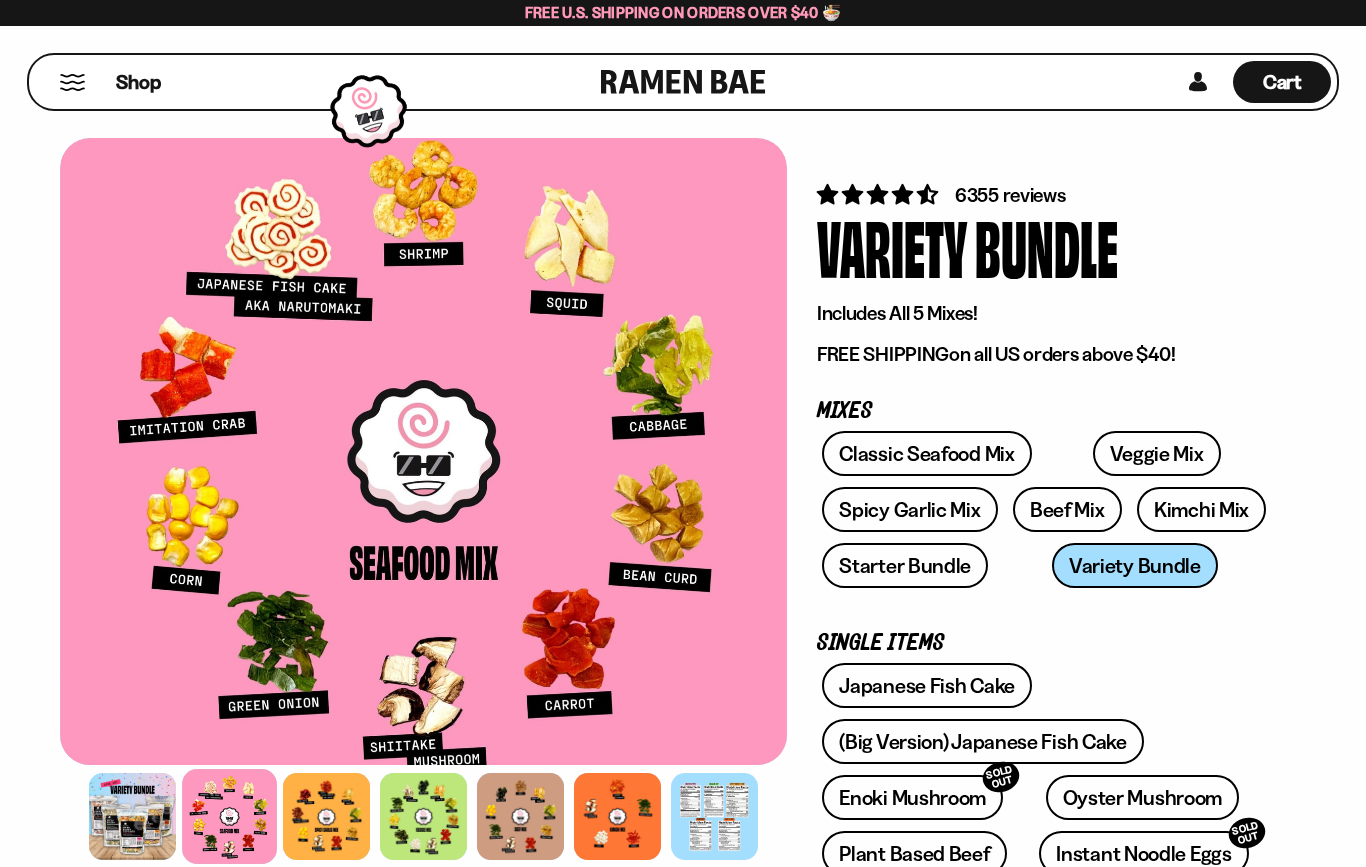 click at bounding box center [326, 816] 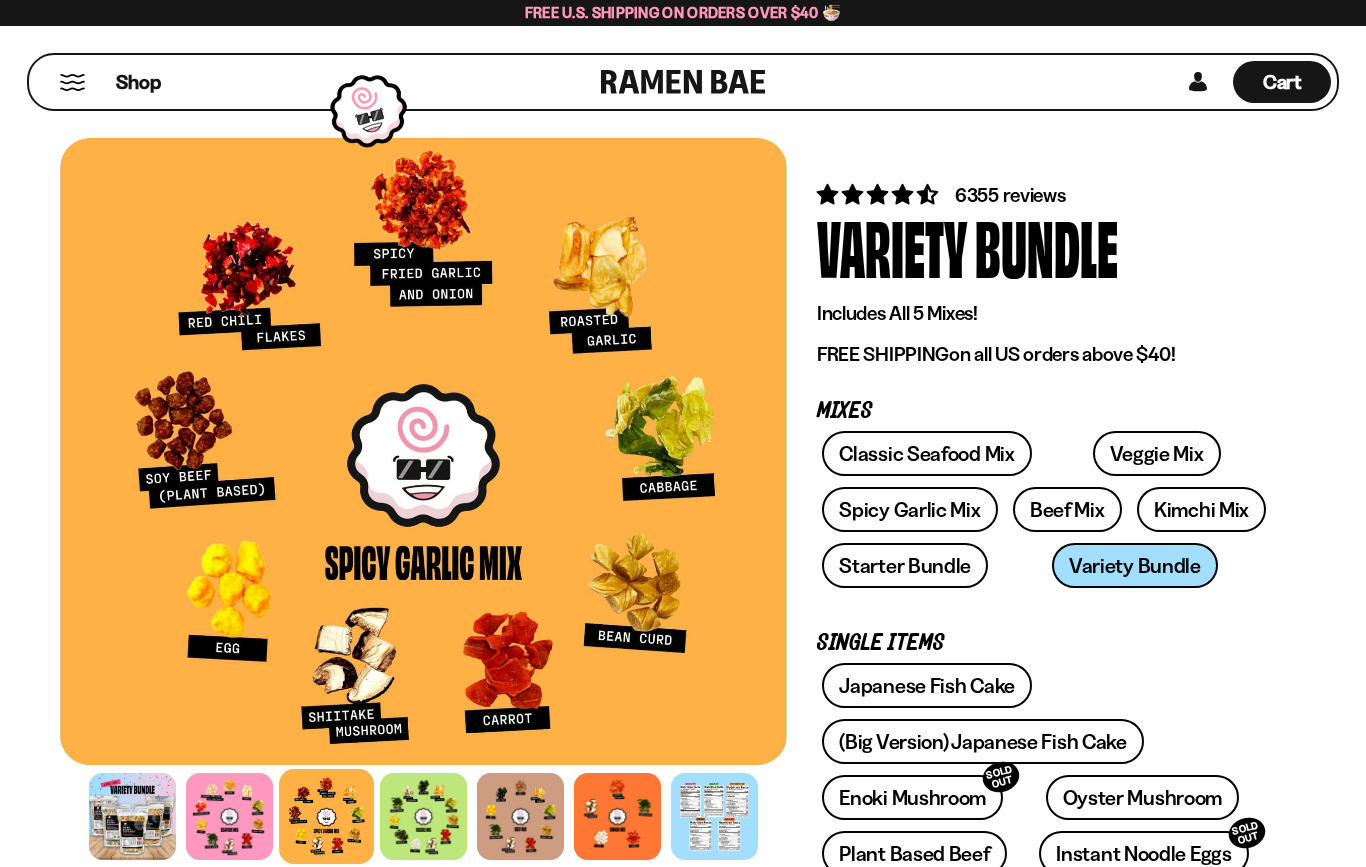 click at bounding box center [423, 816] 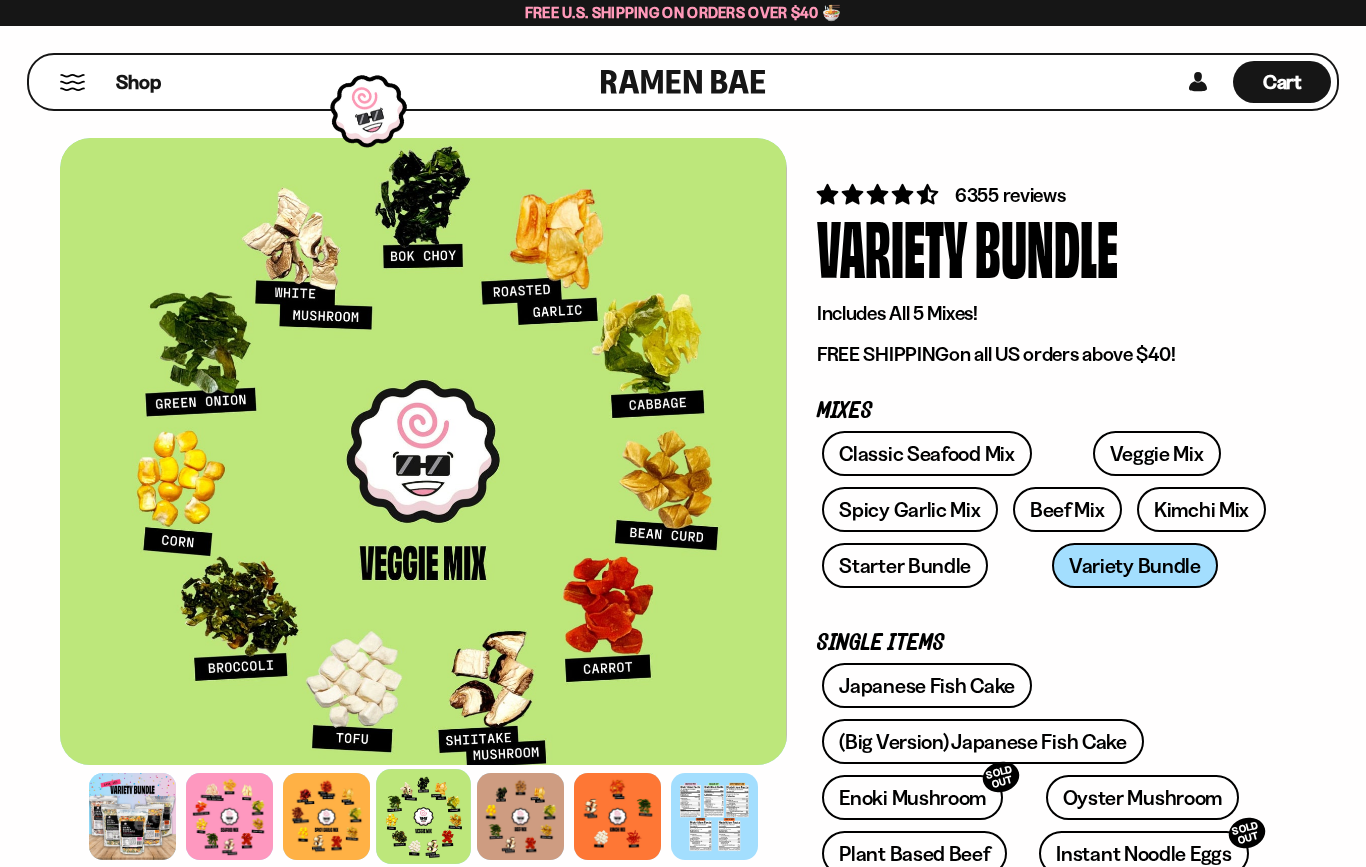 click at bounding box center (520, 816) 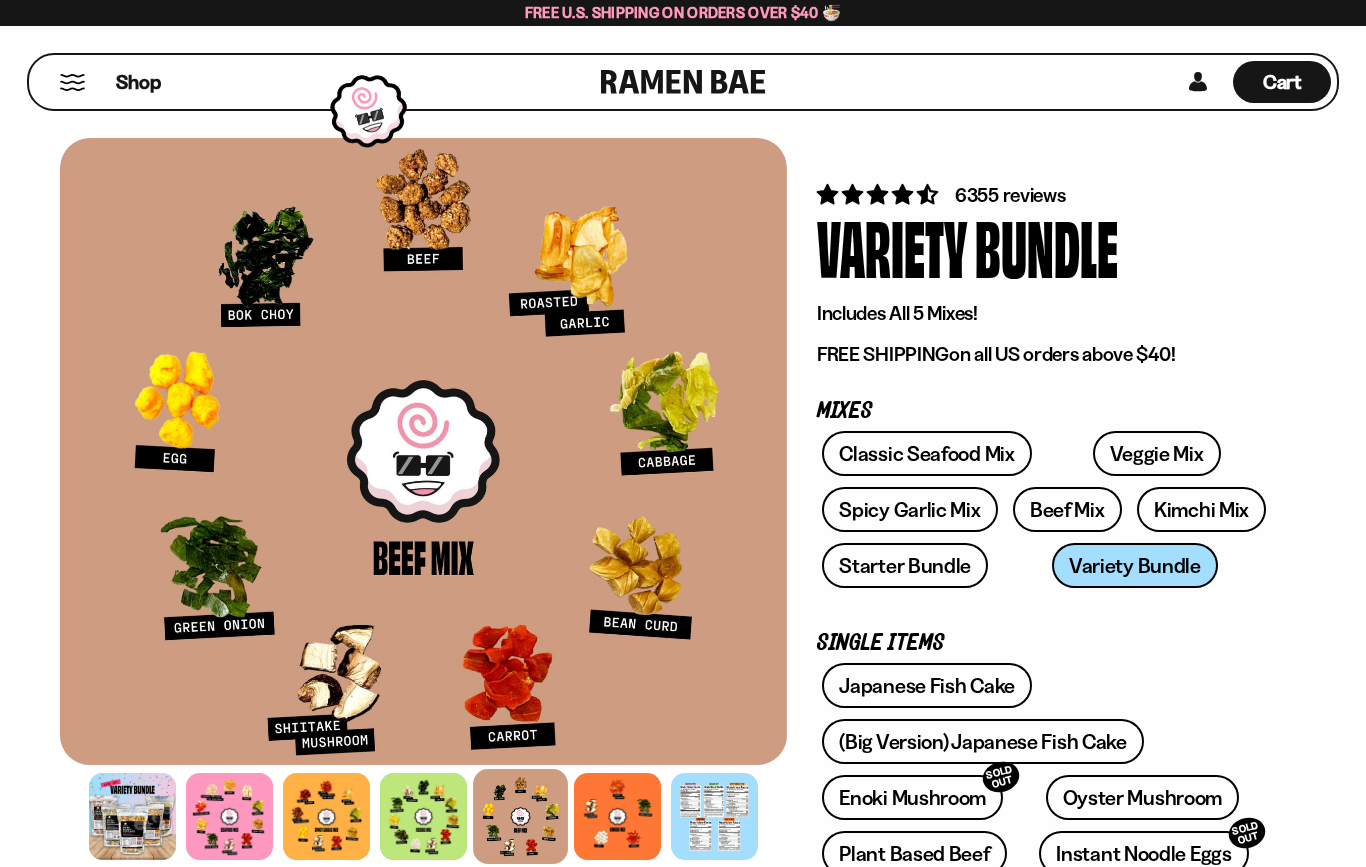 click at bounding box center [617, 816] 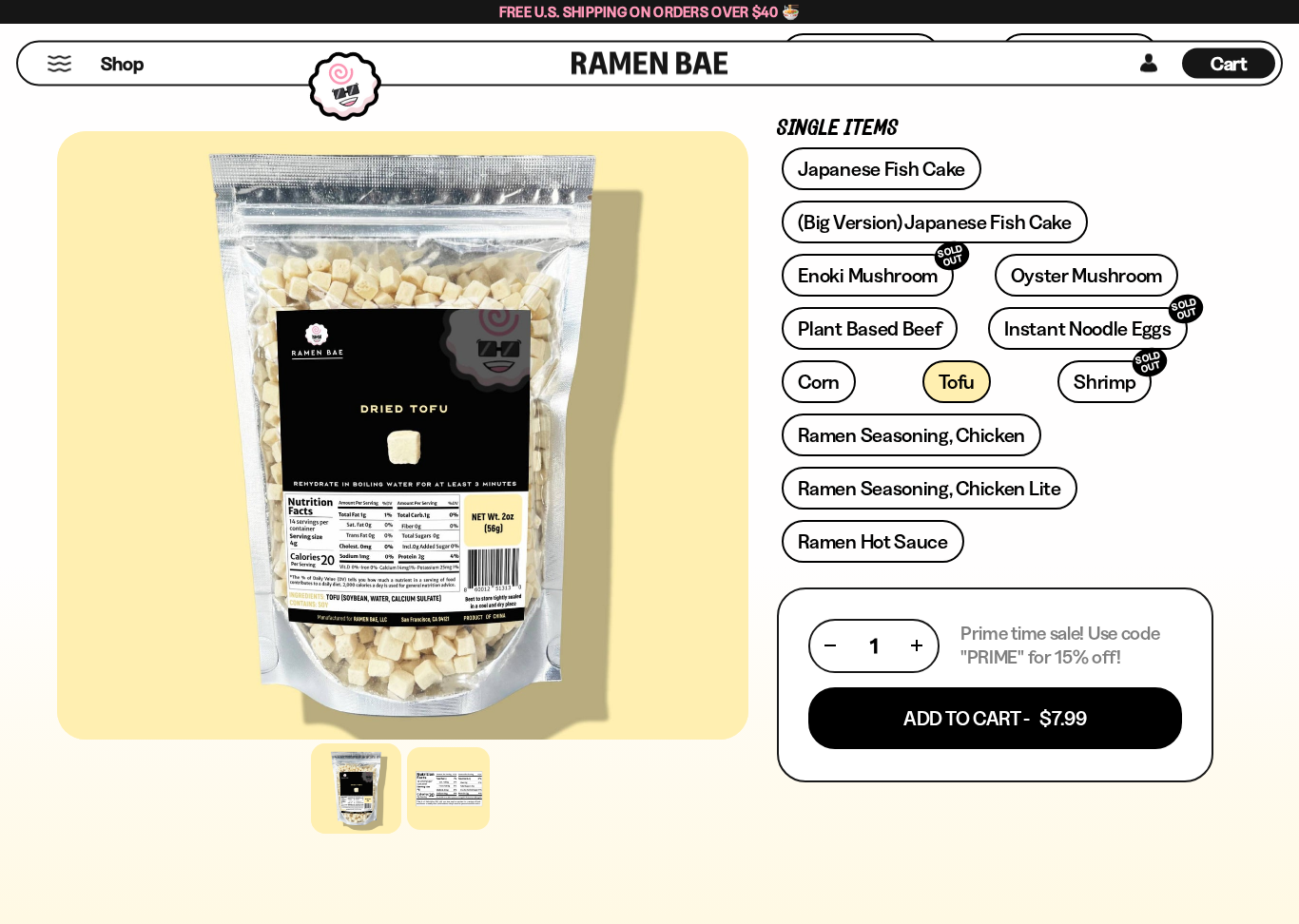scroll, scrollTop: 486, scrollLeft: 0, axis: vertical 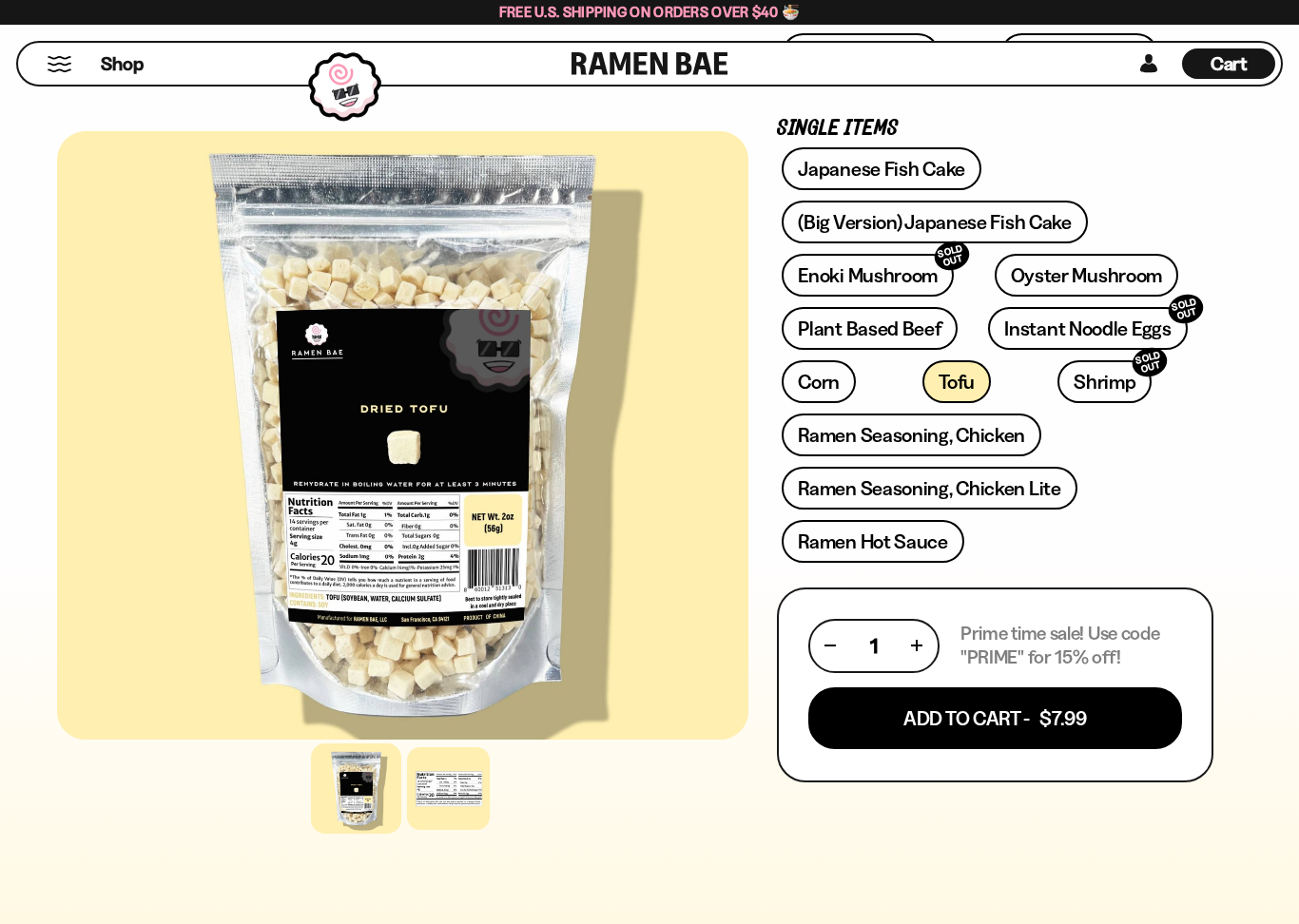 click on "Add To Cart -
$7.99" at bounding box center (995, 718) 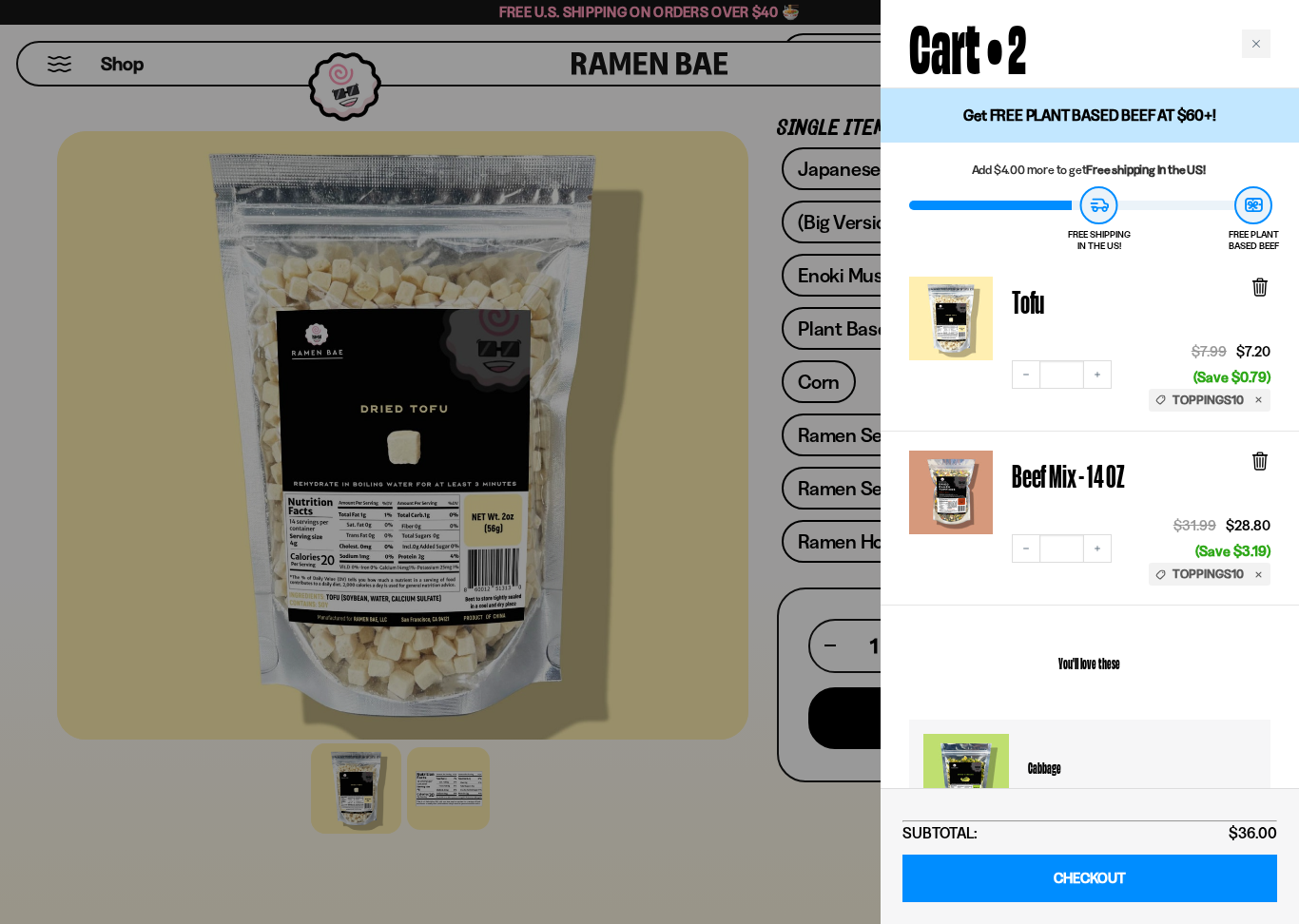 click at bounding box center (650, 462) 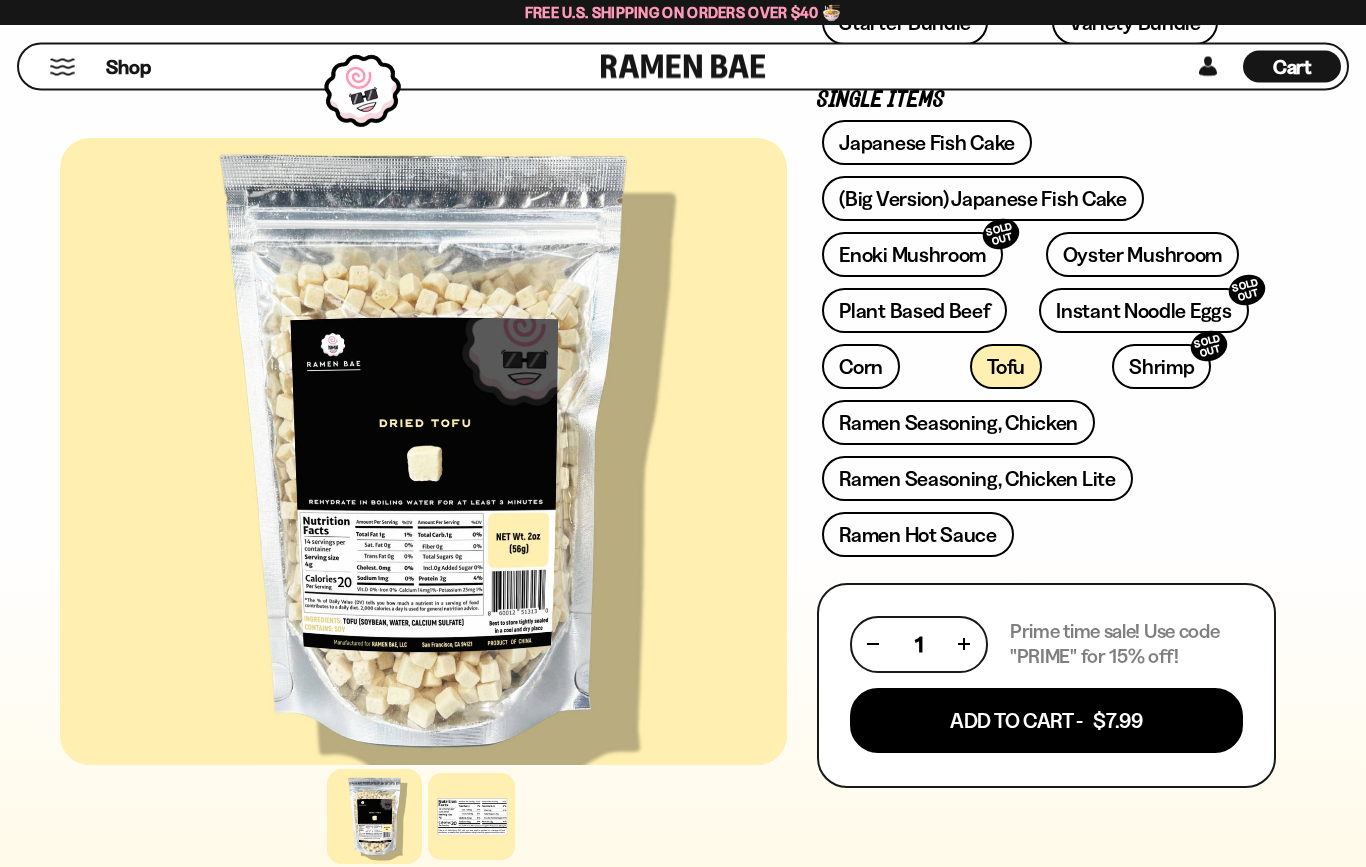 scroll, scrollTop: 525, scrollLeft: 0, axis: vertical 